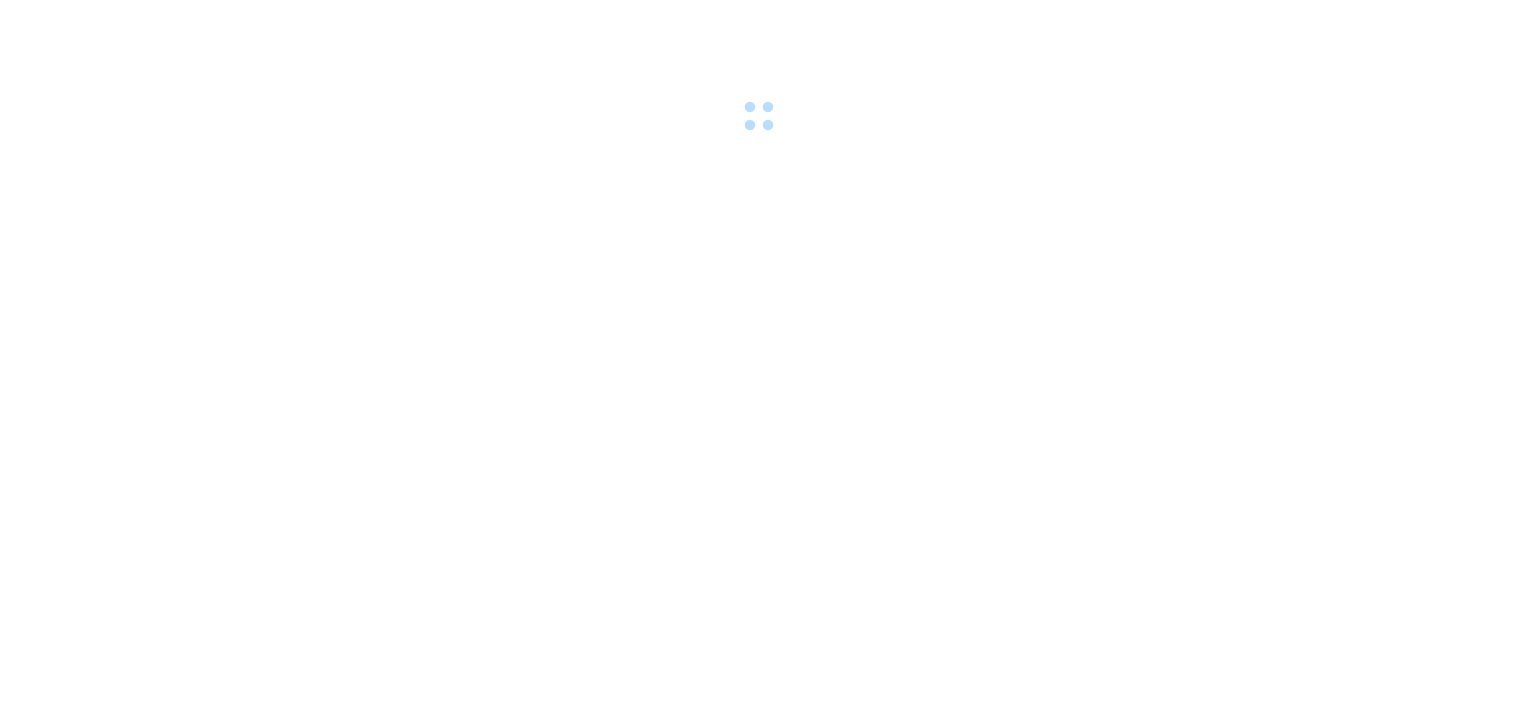 scroll, scrollTop: 0, scrollLeft: 0, axis: both 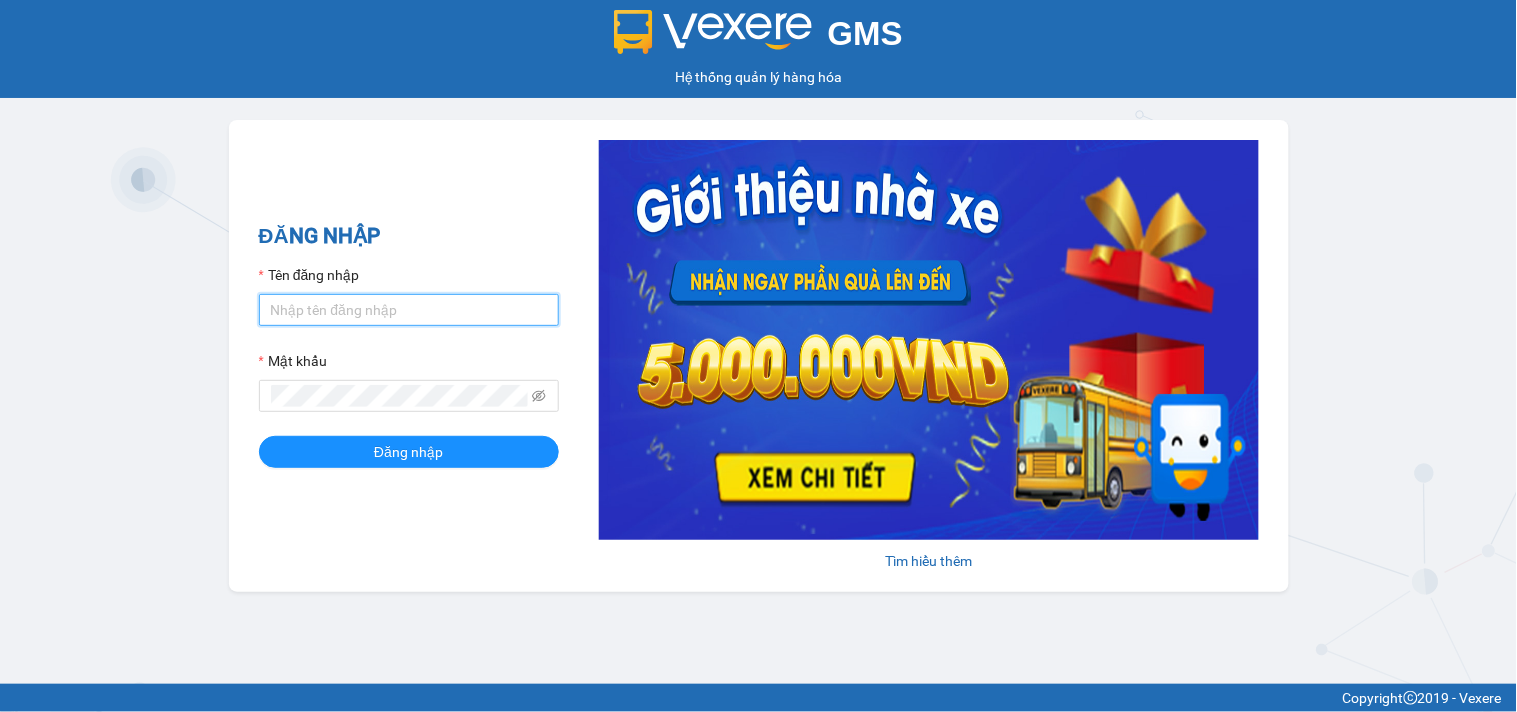 click on "Tên đăng nhập" at bounding box center (409, 310) 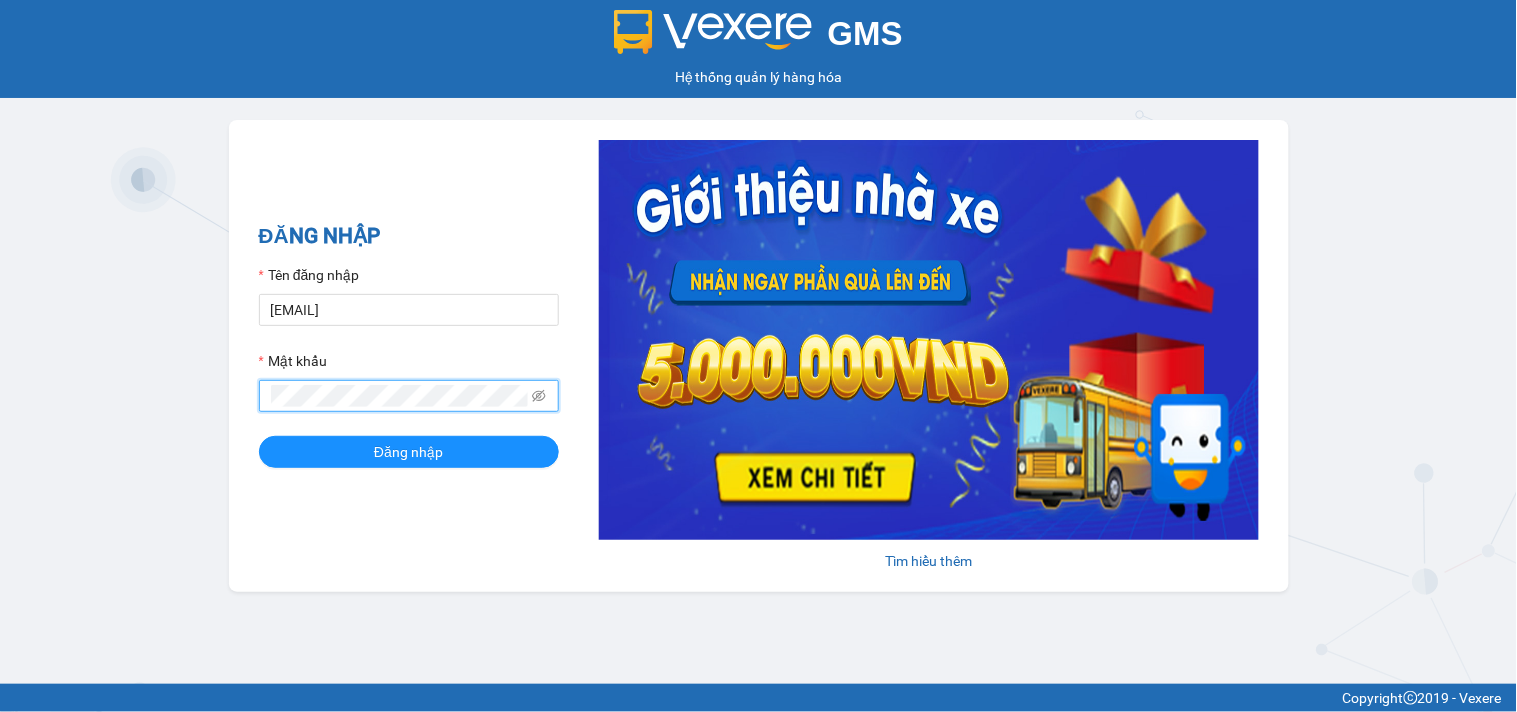 click on "Đăng nhập" at bounding box center [409, 452] 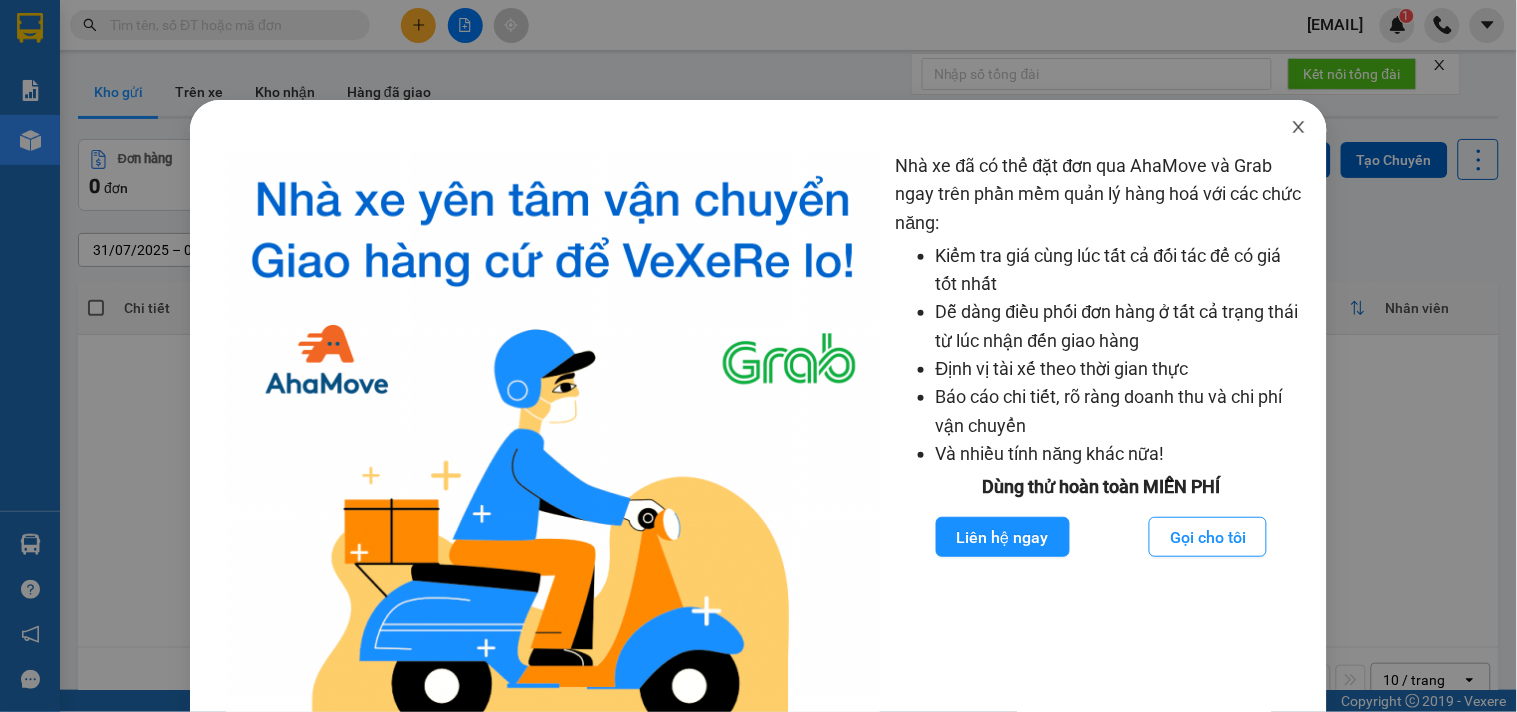 click at bounding box center [1299, 128] 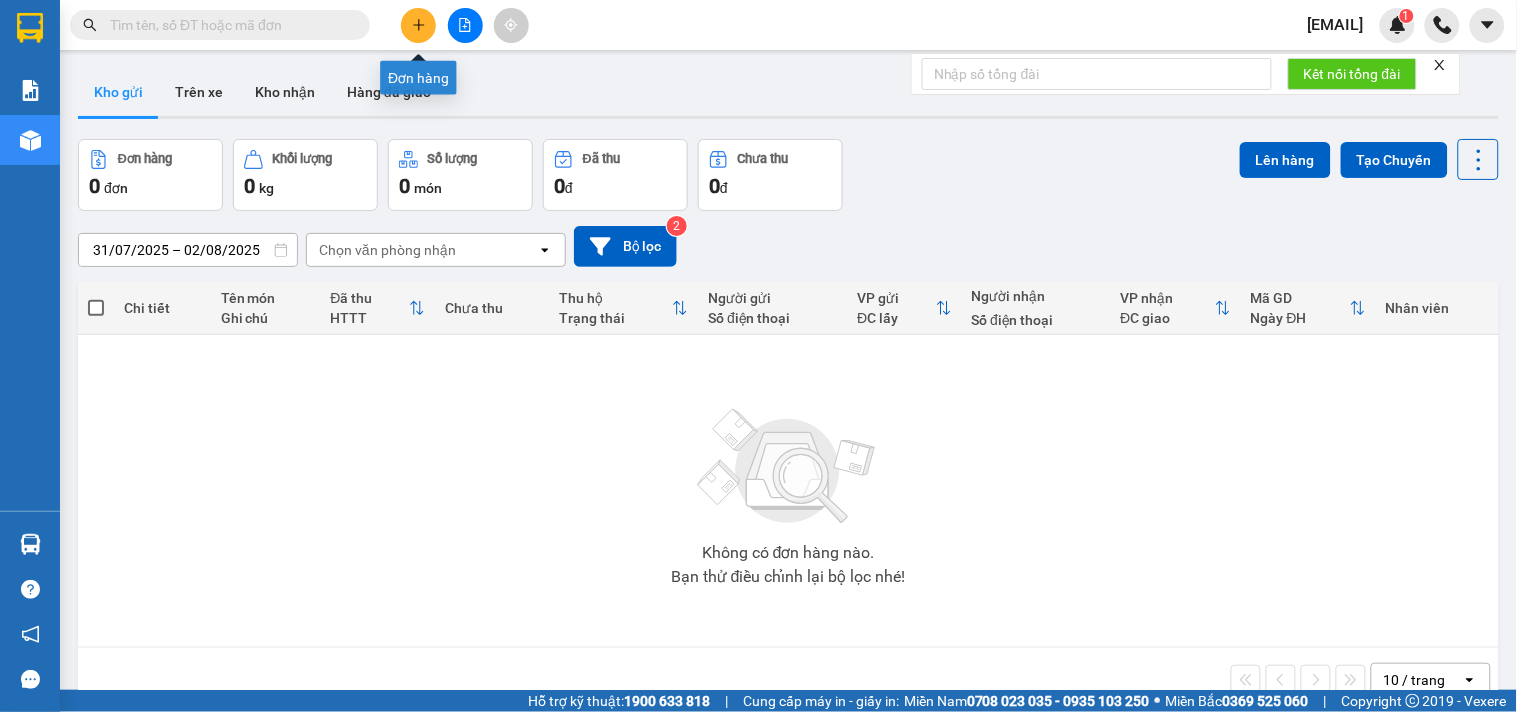 click at bounding box center [465, 25] 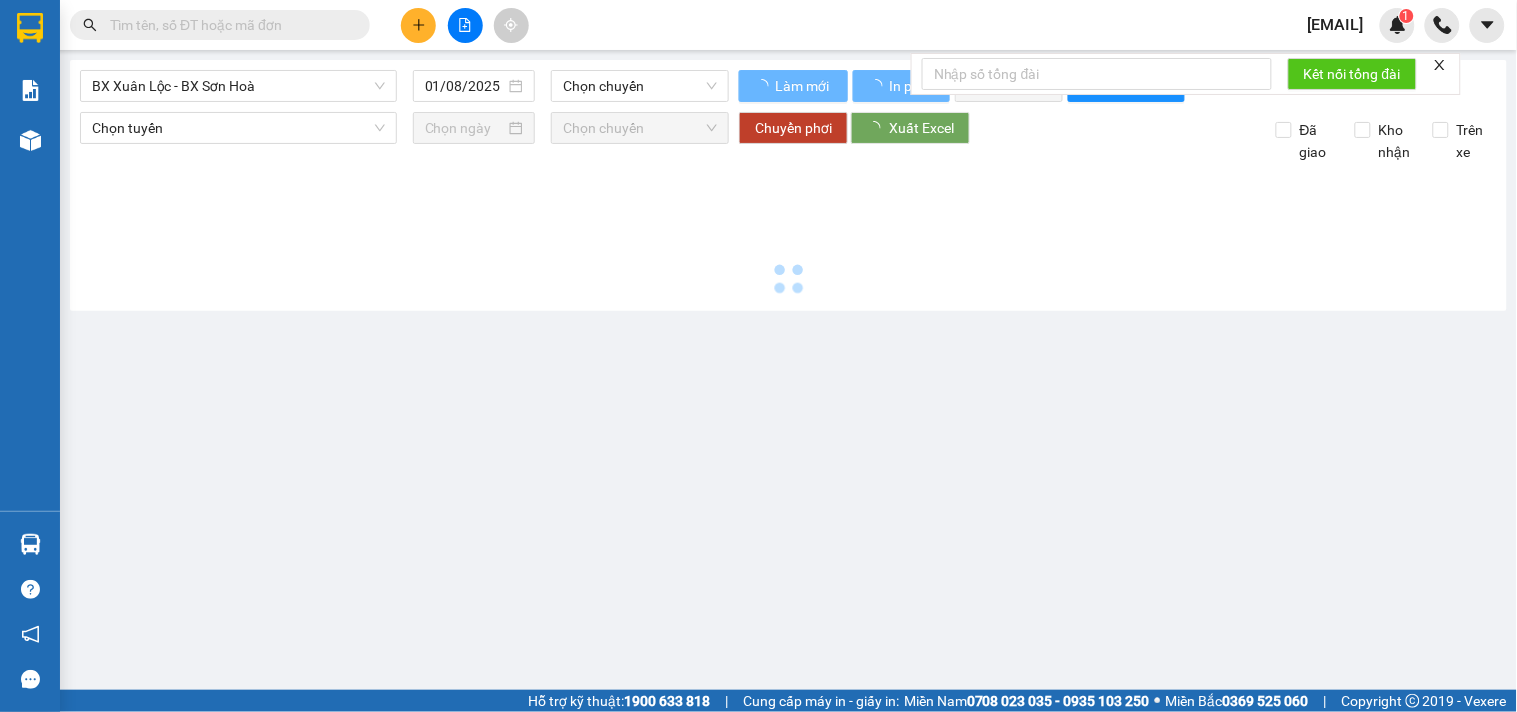 click on "BX Xuân Lộc - BX Sơn Hoà 01/08/2025 Chọn chuyến Làm mới In phơi In đơn chọn Thống kê Lọc  CR Lọc  CC Chọn tuyến Chọn chuyến Chuyển phơi Xuất Excel Đã giao Kho nhận Trên xe Quý Thảo   0966557557   10A NGUYỄN CHÍ THANH PHƠI HÀNG Văn Phòng Tân Phú  -  06:08 - 02/08/2025 Tuyến:  BX Xuân Lộc - BX Sơn Hoà Chuyến:   ( - 01/08/2025) Số xe:  Tài xế:  Loại xe:  STT Người gửi ĐC Giao Người nhận CR CC Thu hộ Tên hàng SL Ký nhận Cước rồi :   0  VNĐ Chưa cước :   0  VNĐ Thu hộ:  0  VNĐ VP Gửi (Ký & ghi rõ họ tên) Tài xế (Ký & ghi rõ họ tên) VP Nhận (Ký & ghi rõ họ tên) Quý Thảo   0966557557   10A NGUYỄN CHÍ THANH PHƠI HÀNG Văn Phòng Tân Phú  -  06:08 - 02/08/2025 Tuyến:  BX Xuân Lộc - BX Sơn Hoà Chuyến:   ( - 01/08/2025) Số xe:  Tài xế:  Loại xe:  STT Người gửi ĐC Giao Người nhận CR CC Thu hộ Tên hàng SL Ký nhận Cước rồi :   0  VNĐ Chưa cước :" at bounding box center [758, 345] 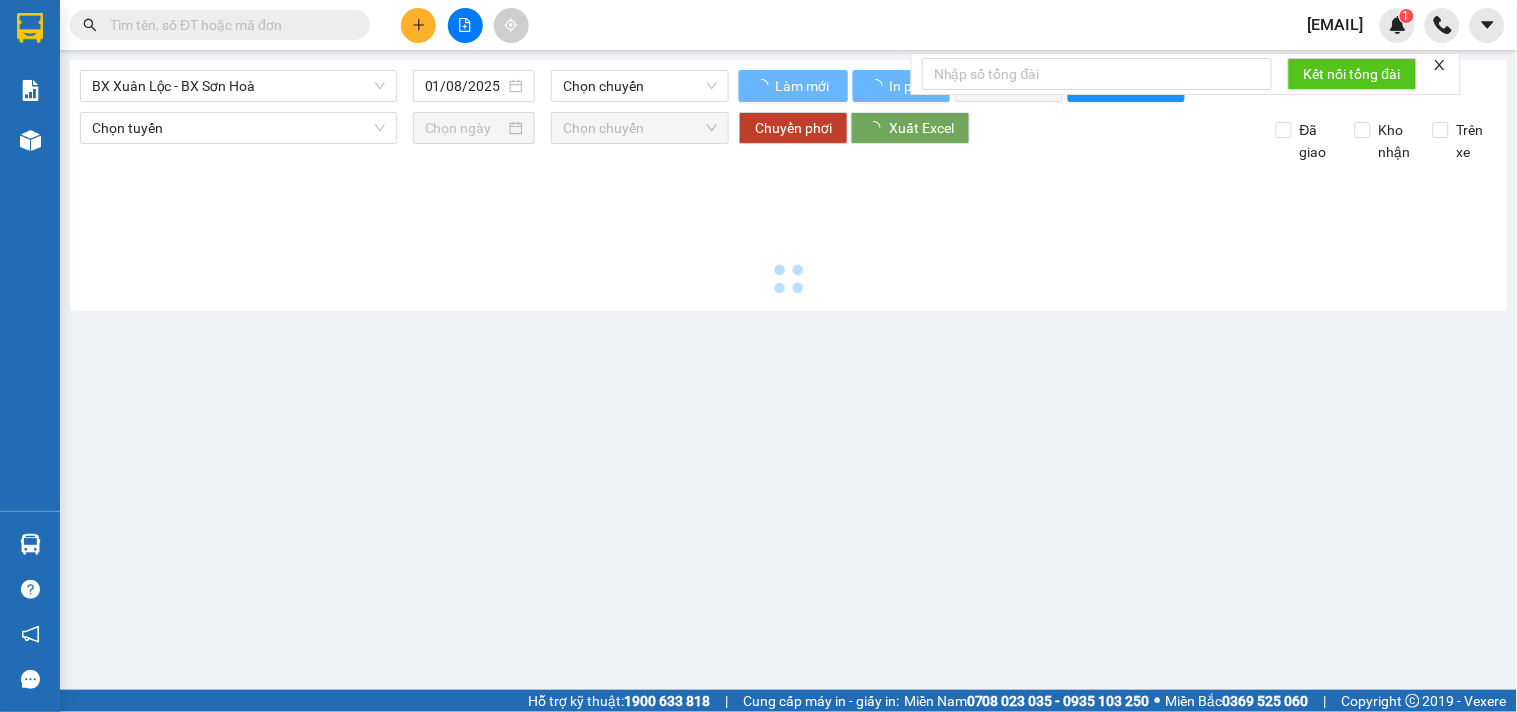 click on "BX Xuân Lộc - BX Sơn Hoà 01/08/2025 Chọn chuyến Làm mới In phơi In đơn chọn Thống kê Lọc  CR Lọc  CC Chọn tuyến Chọn chuyến Chuyển phơi Xuất Excel Đã giao Kho nhận Trên xe Quý Thảo   0966557557   10A NGUYỄN CHÍ THANH PHƠI HÀNG Văn Phòng Tân Phú  -  06:08 - 02/08/2025 Tuyến:  BX Xuân Lộc - BX Sơn Hoà Chuyến:   ( - 01/08/2025) Số xe:  Tài xế:  Loại xe:  STT Người gửi ĐC Giao Người nhận CR CC Thu hộ Tên hàng SL Ký nhận Cước rồi :   0  VNĐ Chưa cước :   0  VNĐ Thu hộ:  0  VNĐ VP Gửi (Ký & ghi rõ họ tên) Tài xế (Ký & ghi rõ họ tên) VP Nhận (Ký & ghi rõ họ tên) Quý Thảo   0966557557   10A NGUYỄN CHÍ THANH PHƠI HÀNG Văn Phòng Tân Phú  -  06:08 - 02/08/2025 Tuyến:  BX Xuân Lộc - BX Sơn Hoà Chuyến:   ( - 01/08/2025) Số xe:  Tài xế:  Loại xe:  STT Người gửi ĐC Giao Người nhận CR CC Thu hộ Tên hàng SL Ký nhận Cước rồi :   0  VNĐ Chưa cước :" at bounding box center (788, 185) 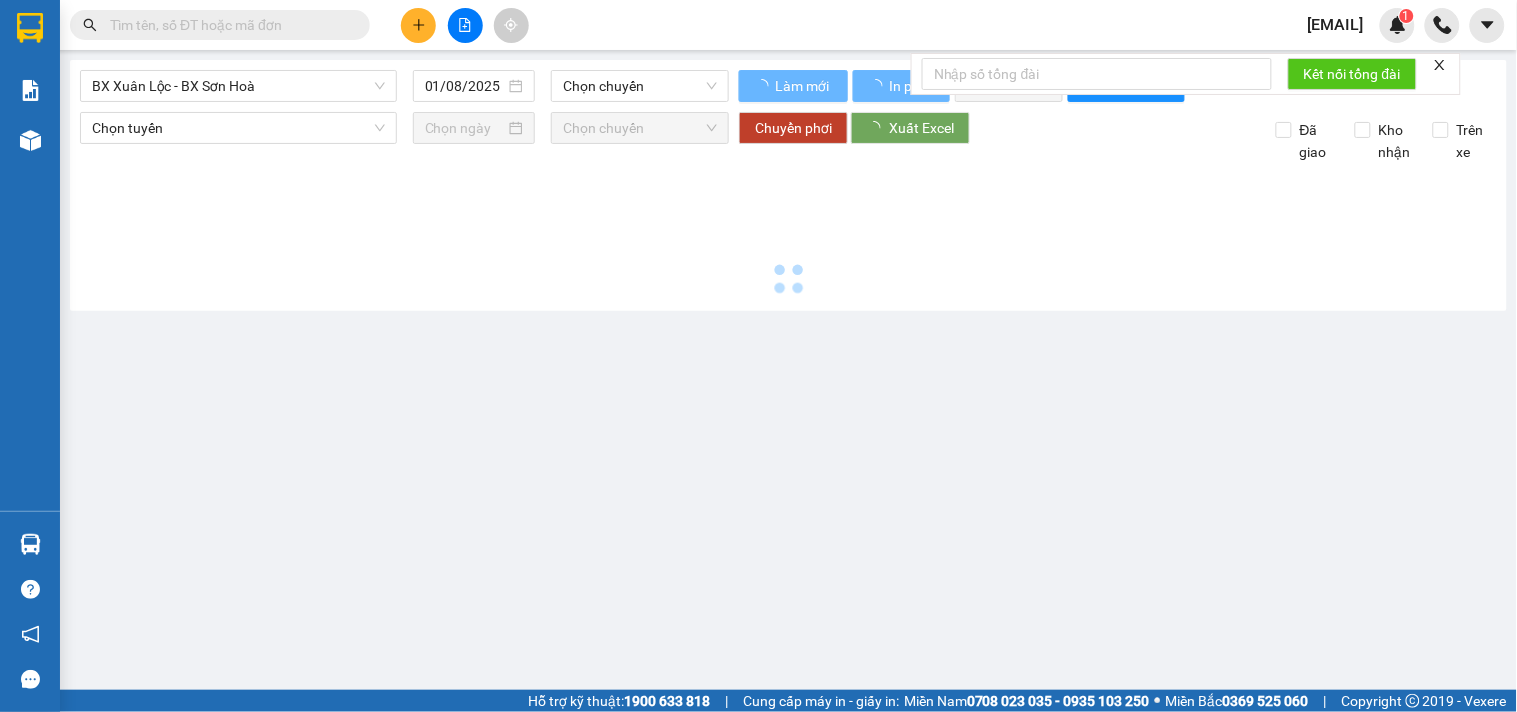 type on "02/08/2025" 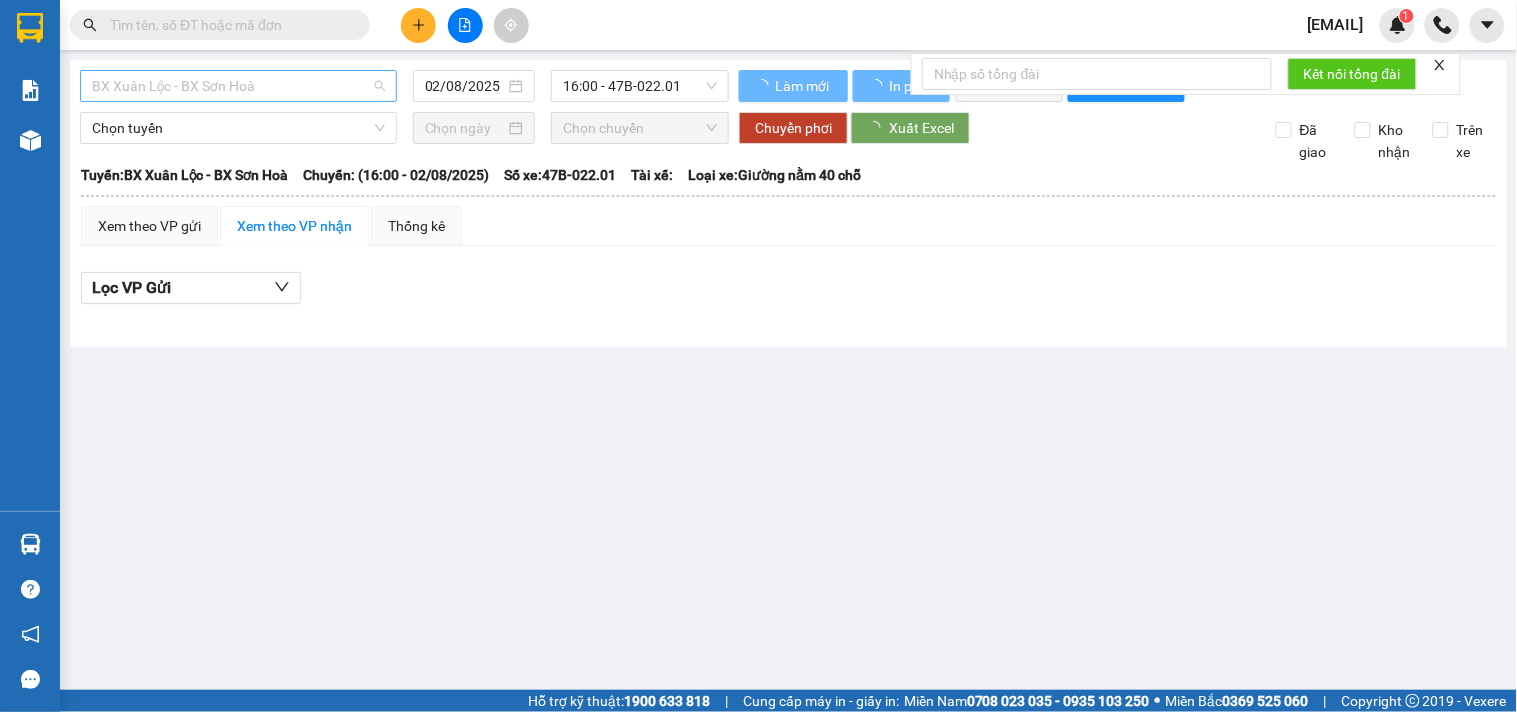 click on "BX Xuân Lộc - BX Sơn Hoà" at bounding box center (238, 86) 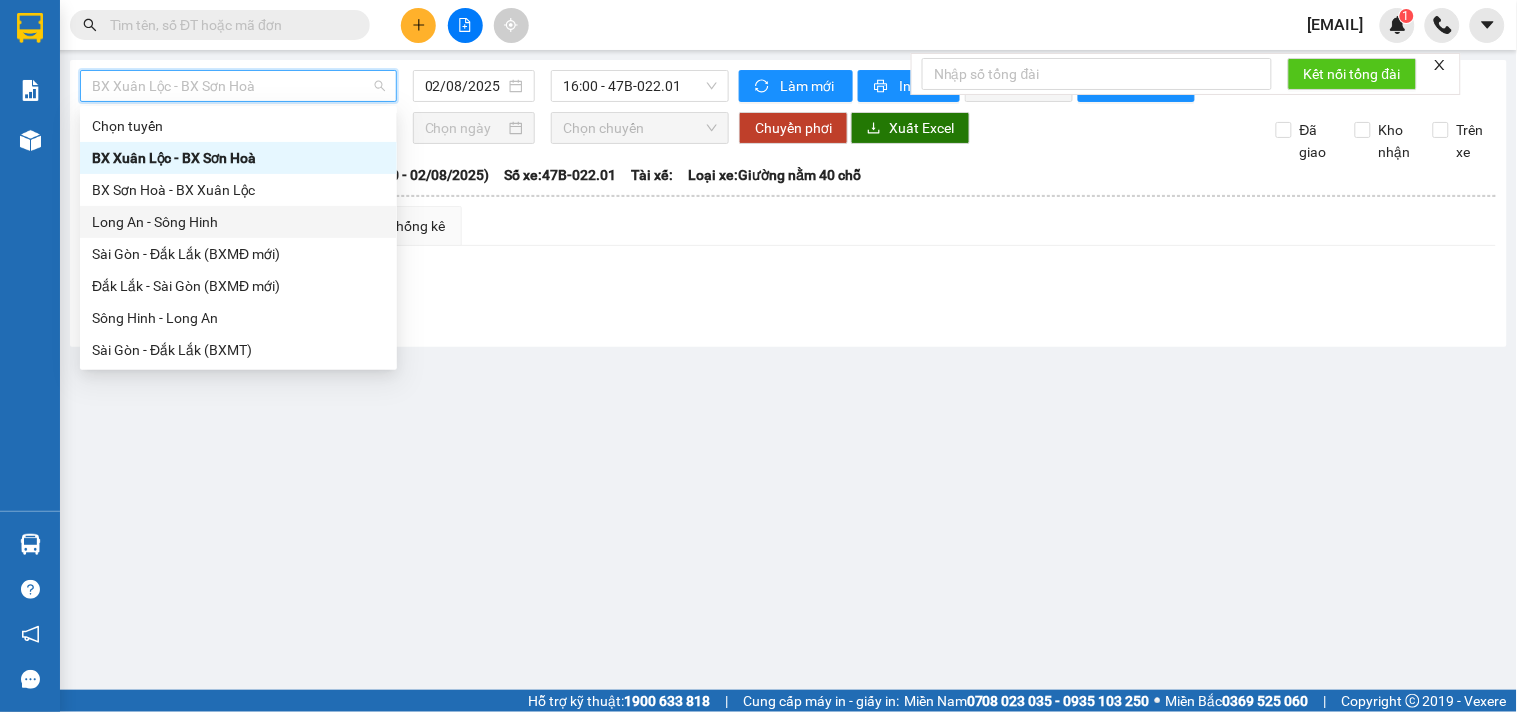 scroll, scrollTop: 207, scrollLeft: 0, axis: vertical 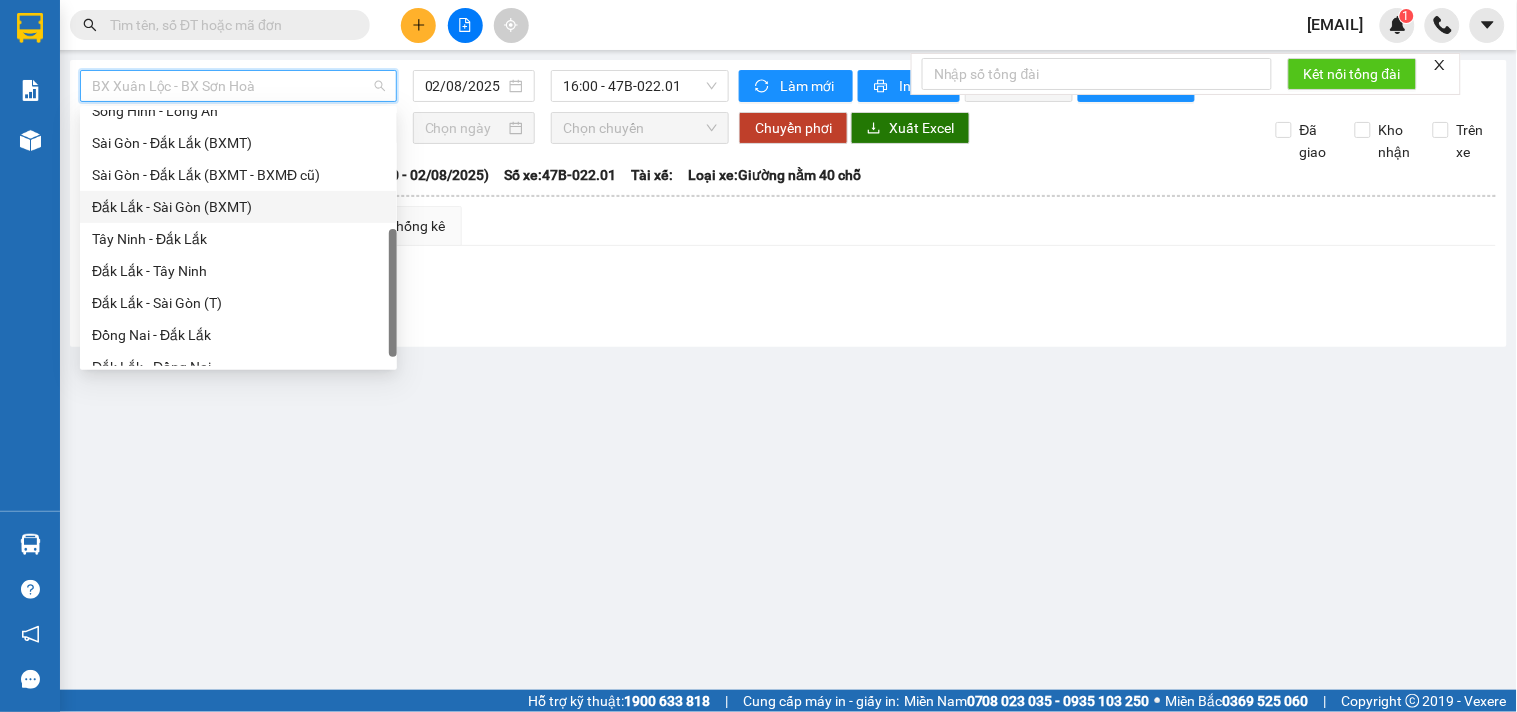 click on "Đắk Lắk - Sài Gòn (BXMT)" at bounding box center (238, 207) 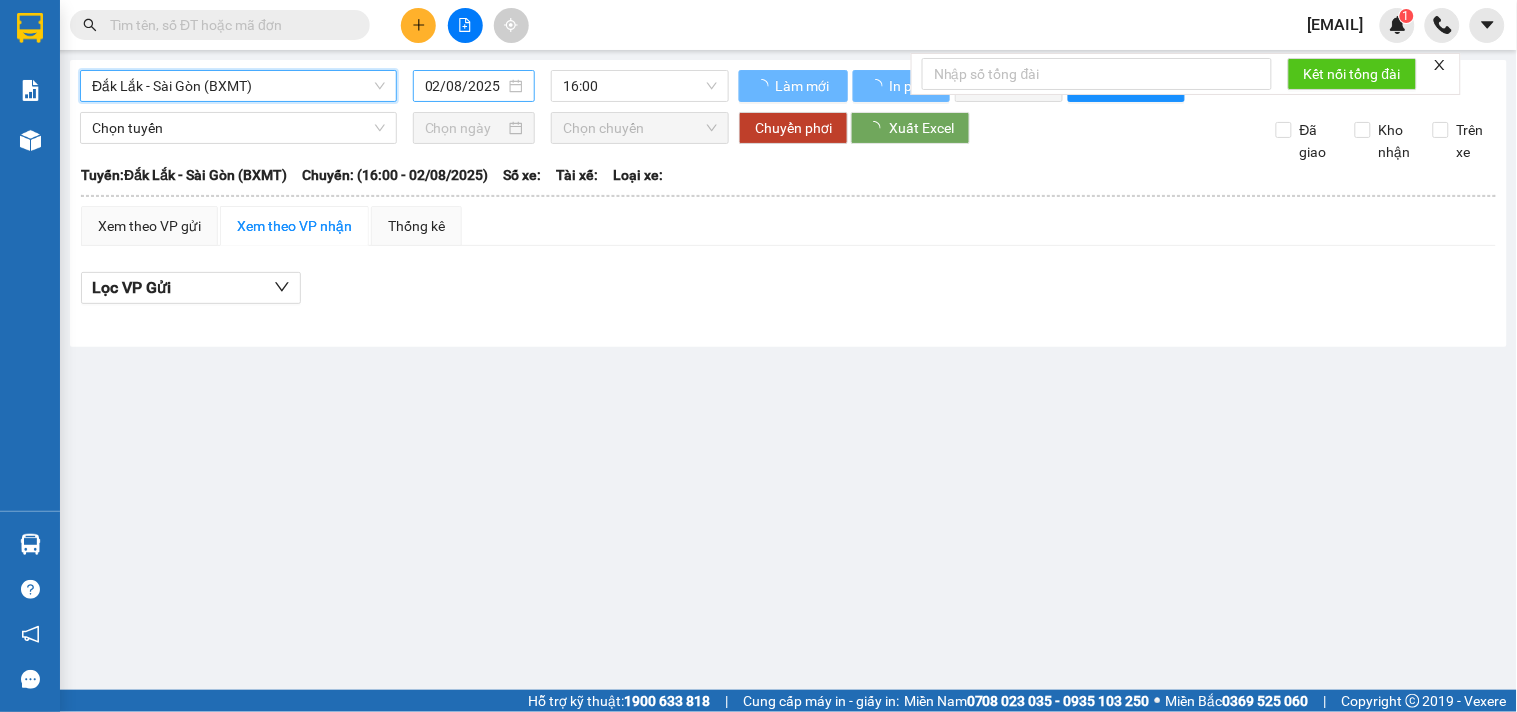 click on "02/08/2025" at bounding box center (465, 86) 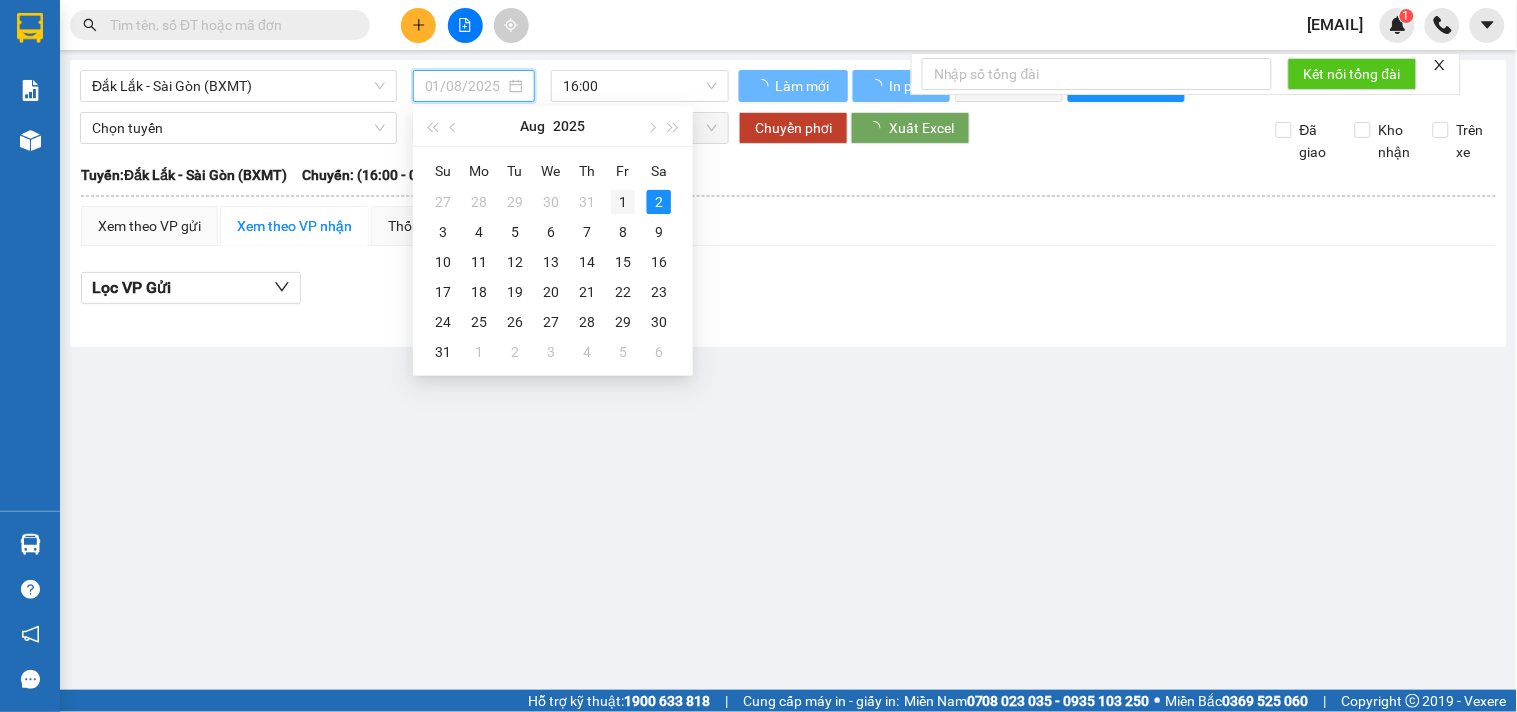 click on "1" at bounding box center [623, 202] 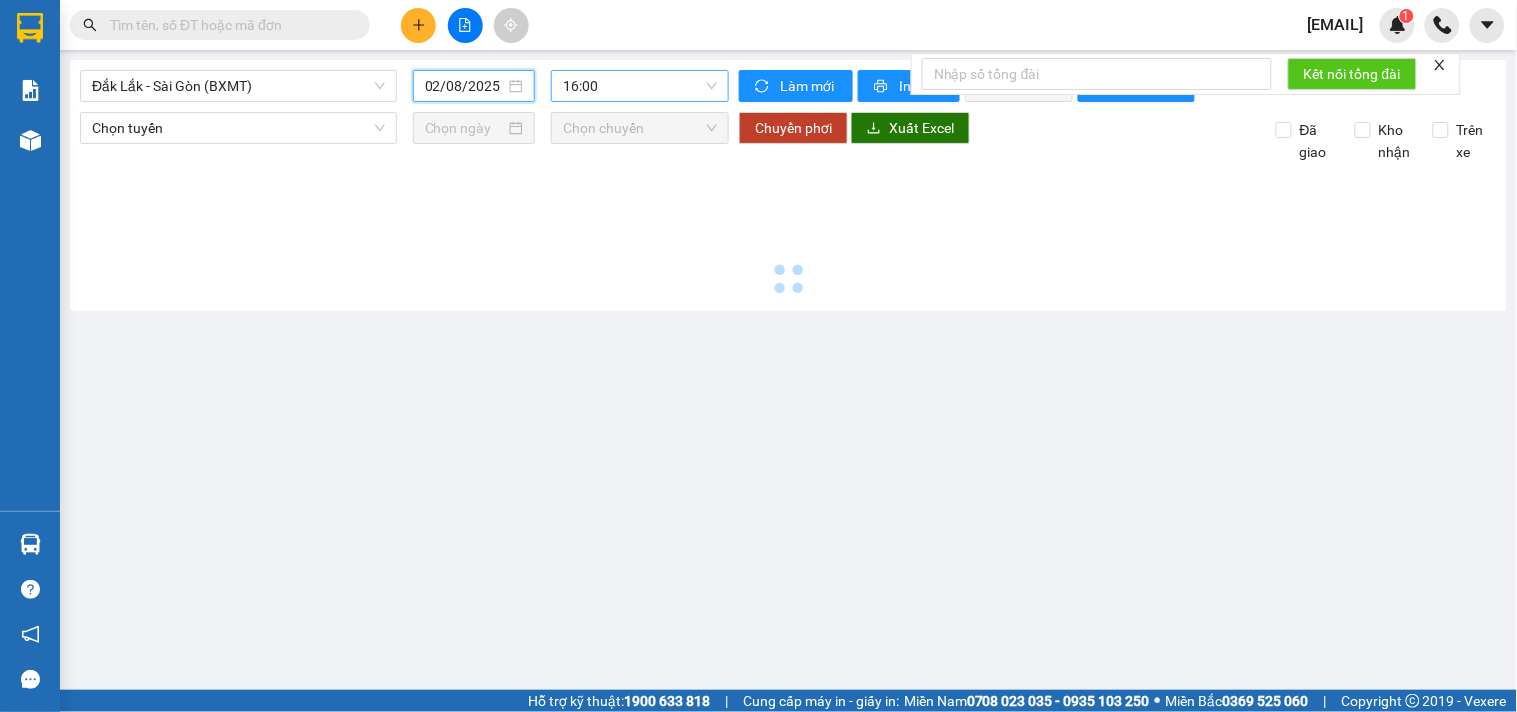 type on "01/08/2025" 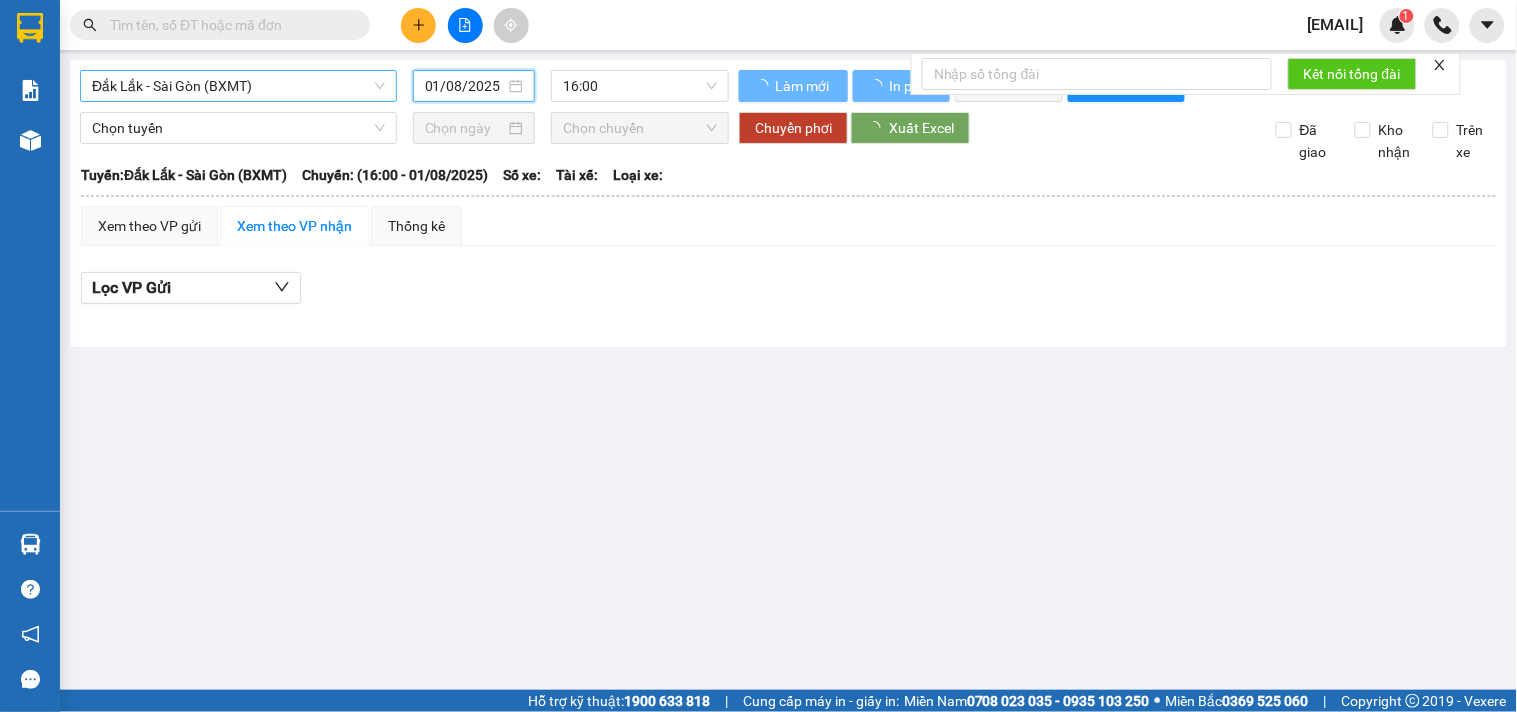 click on "Đắk Lắk - Sài Gòn (BXMT)" at bounding box center [238, 86] 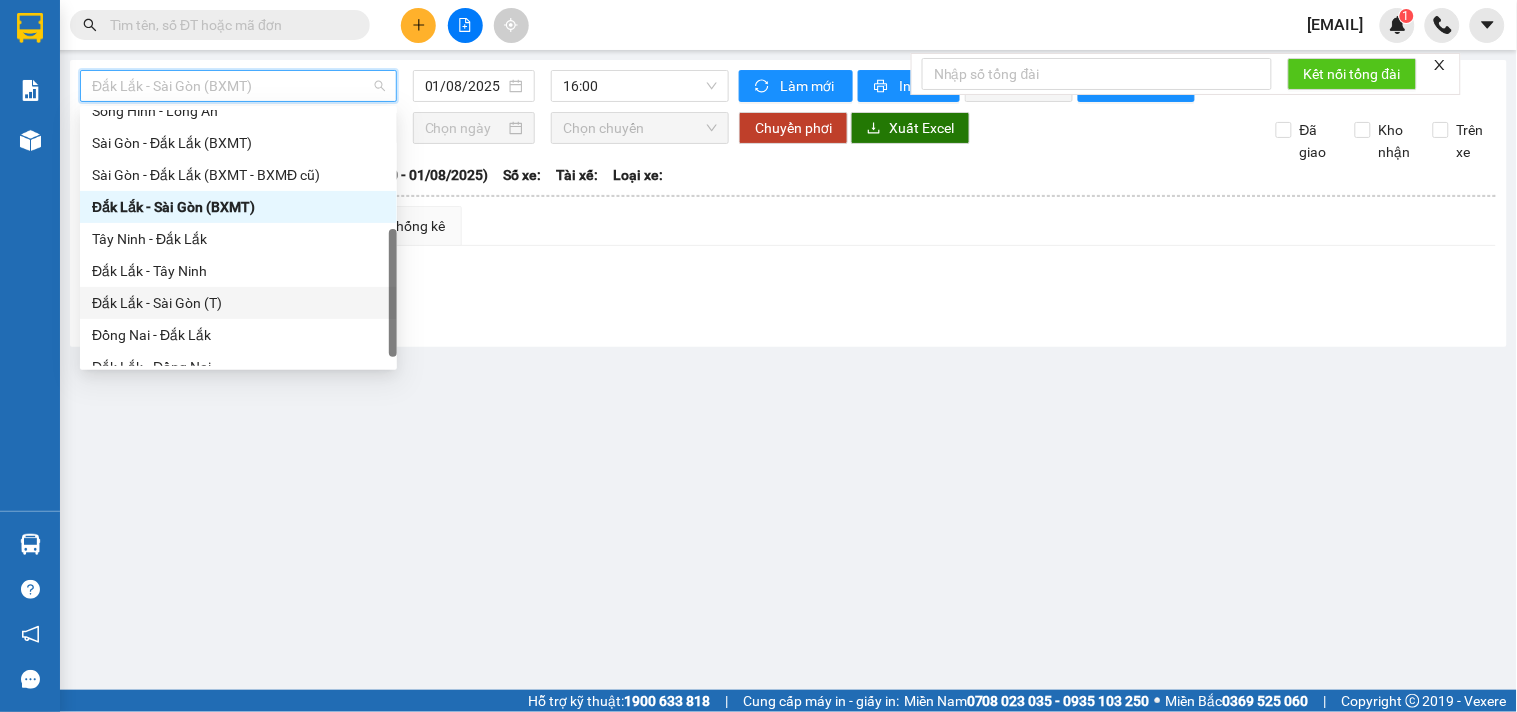 click on "Đắk Lắk - Sài Gòn (T)" at bounding box center [238, 303] 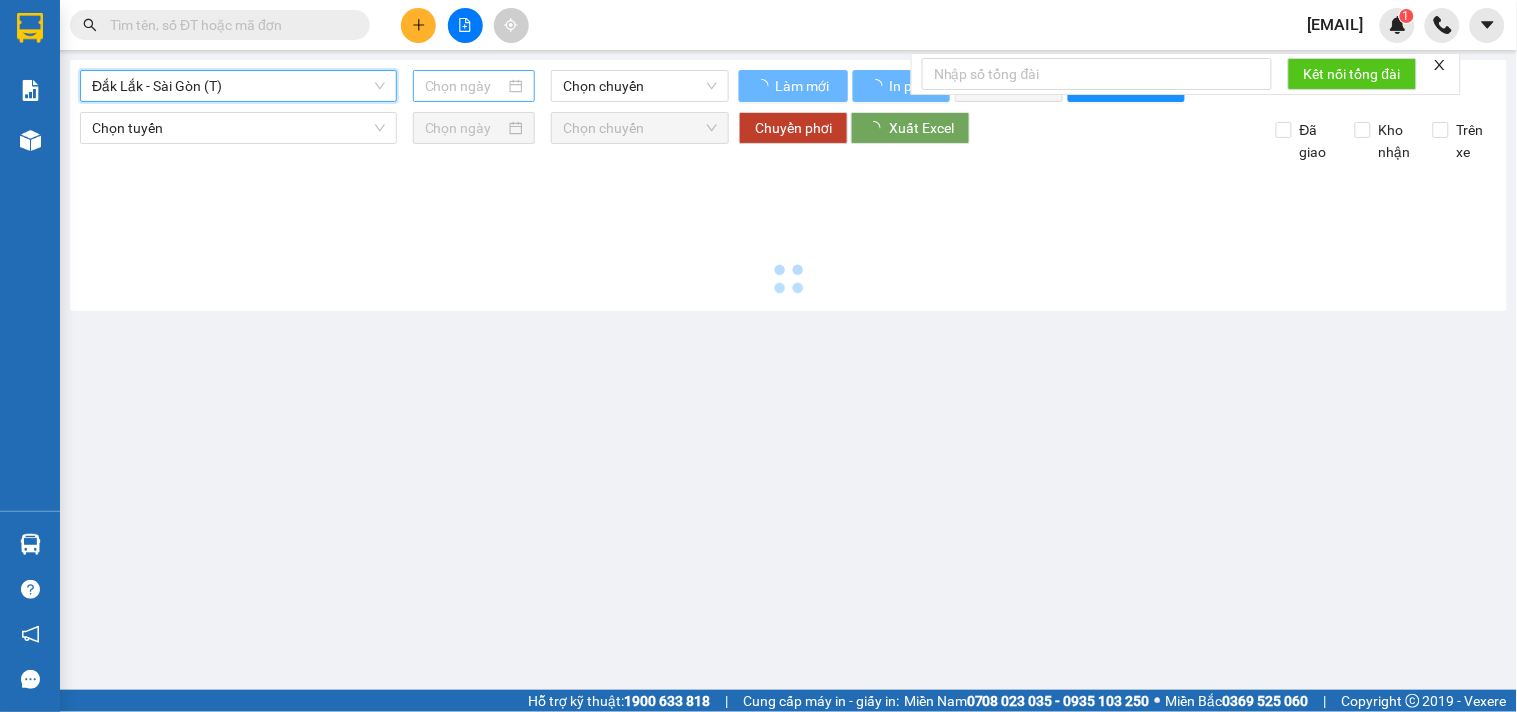 click at bounding box center [465, 86] 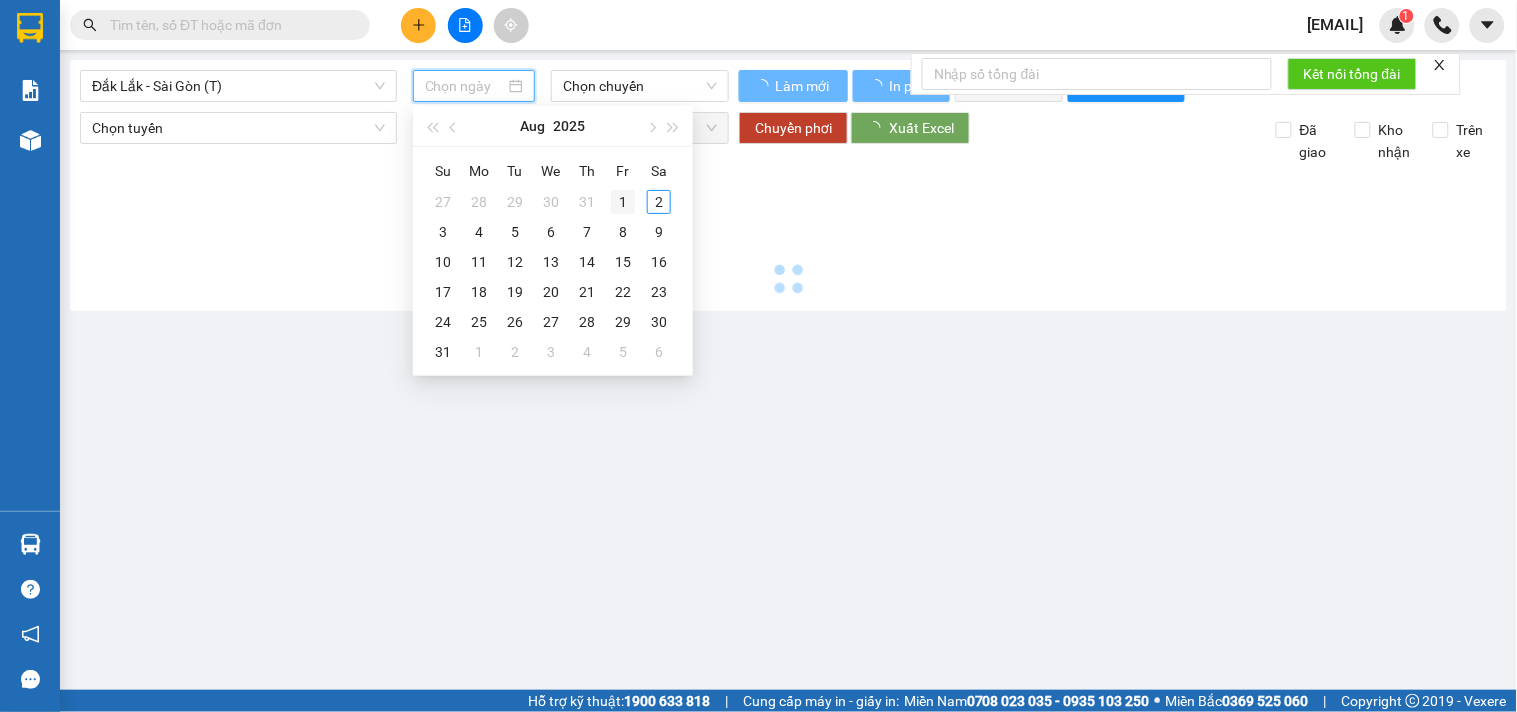 type on "01/08/2025" 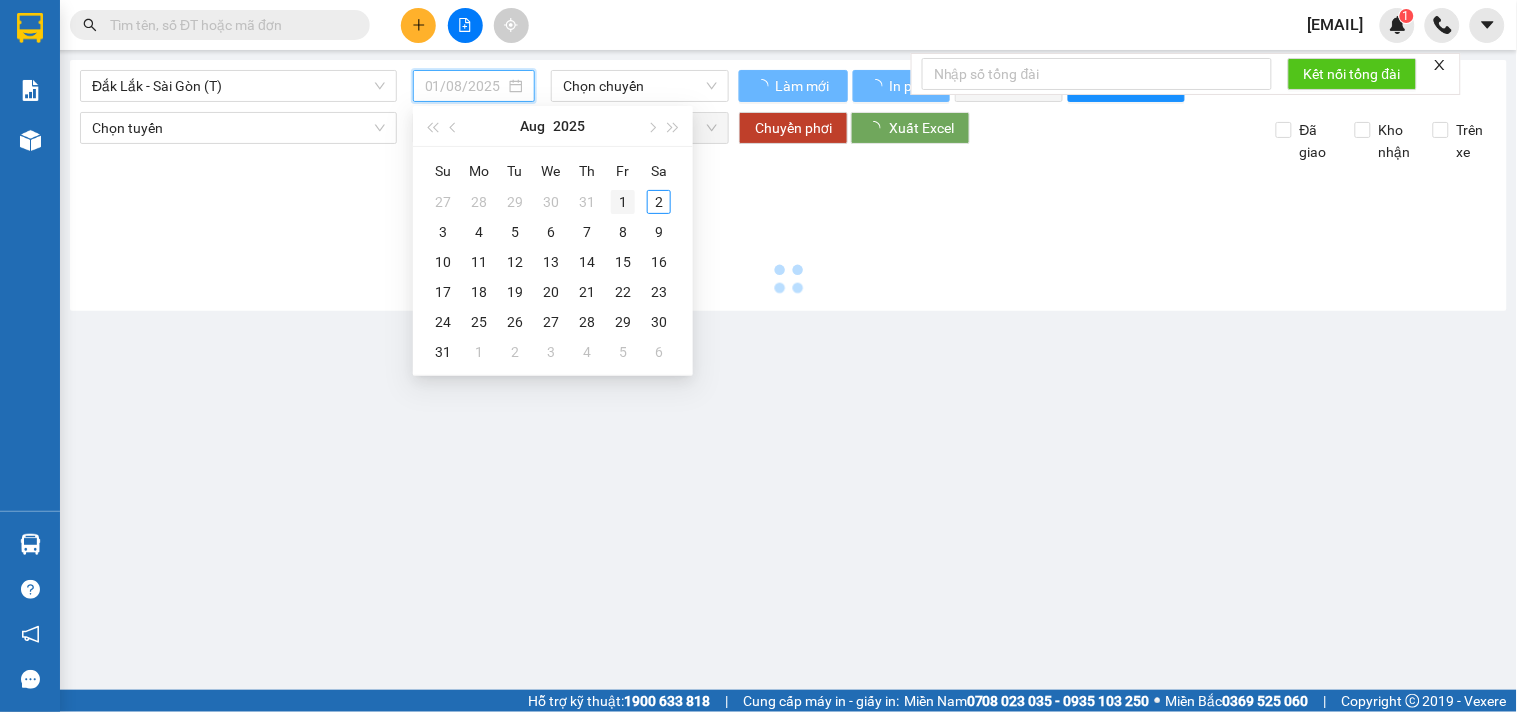click on "1" at bounding box center [623, 202] 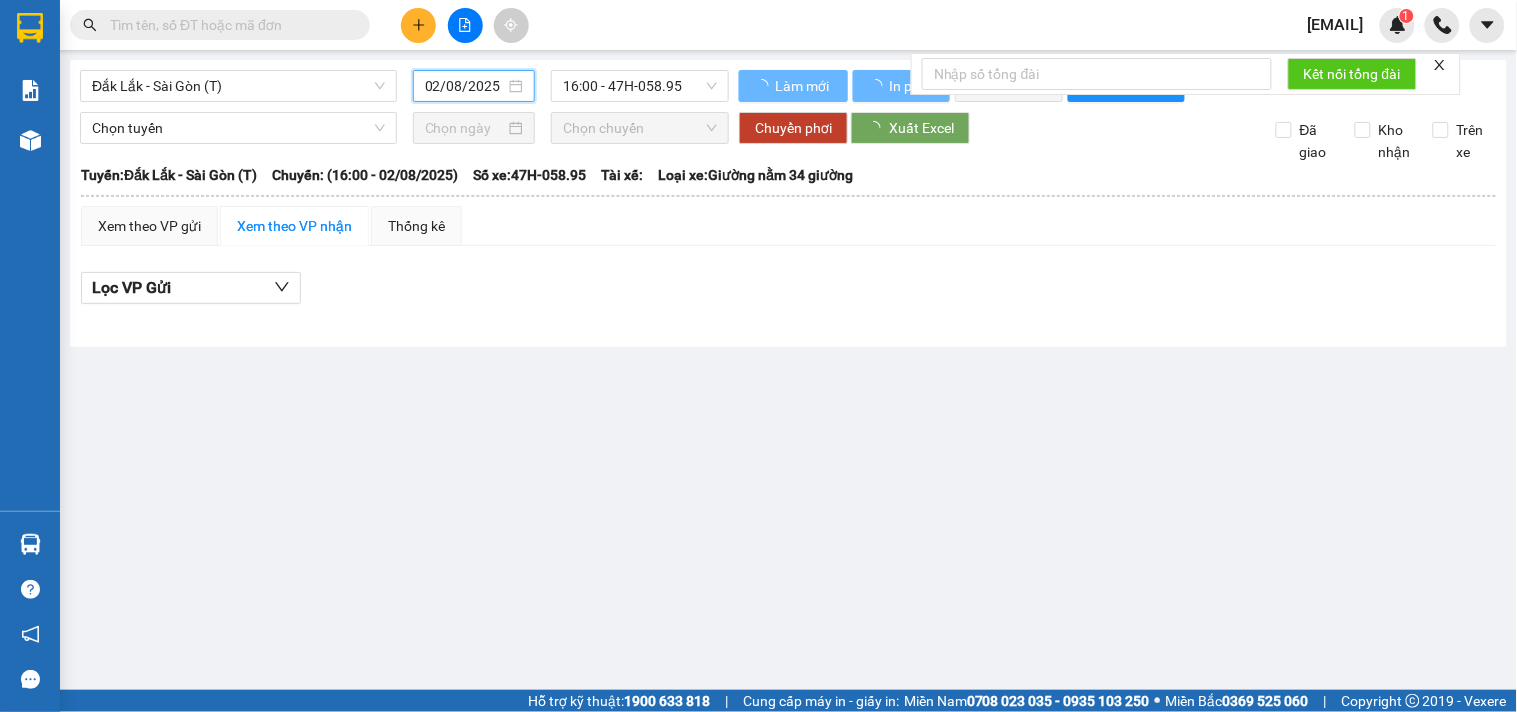 click on "02/08/2025" at bounding box center (465, 86) 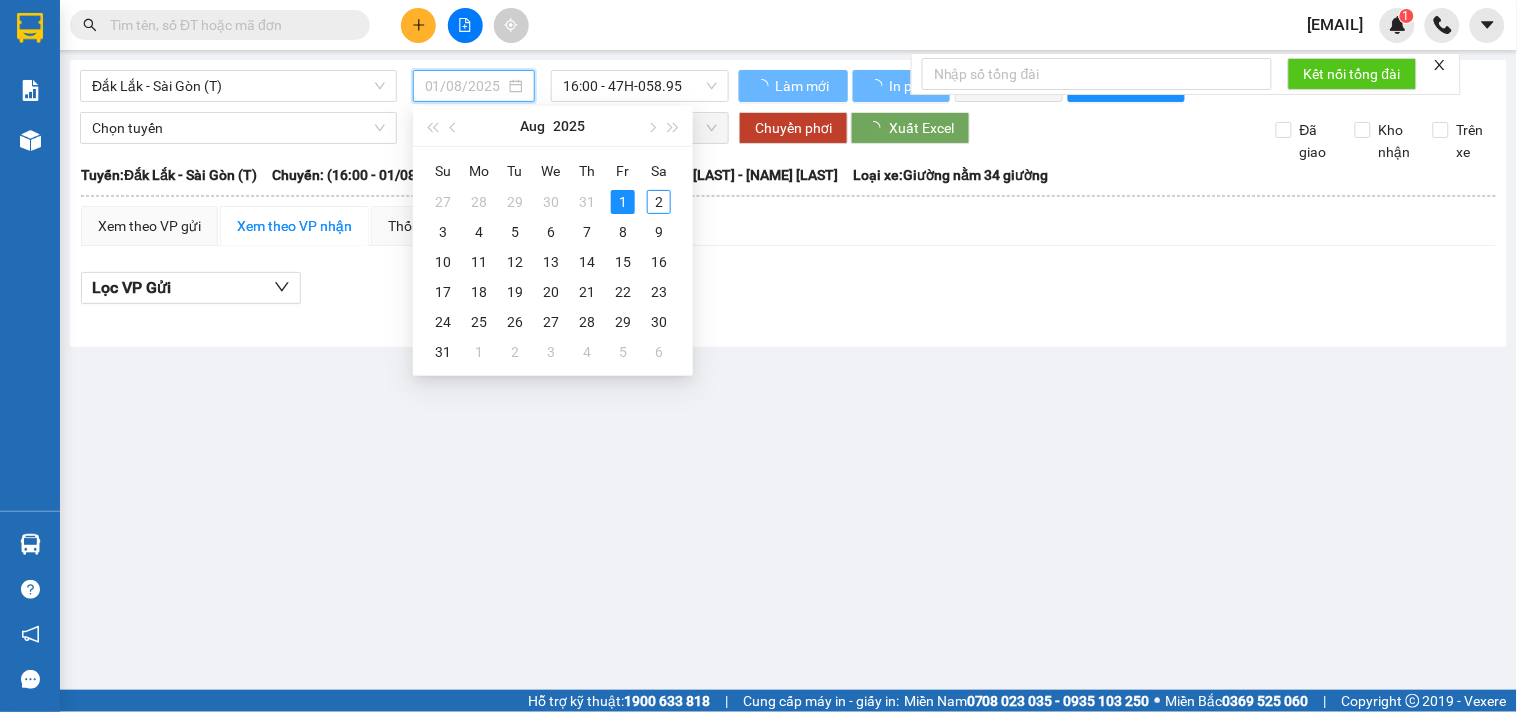 click on "1" at bounding box center [623, 202] 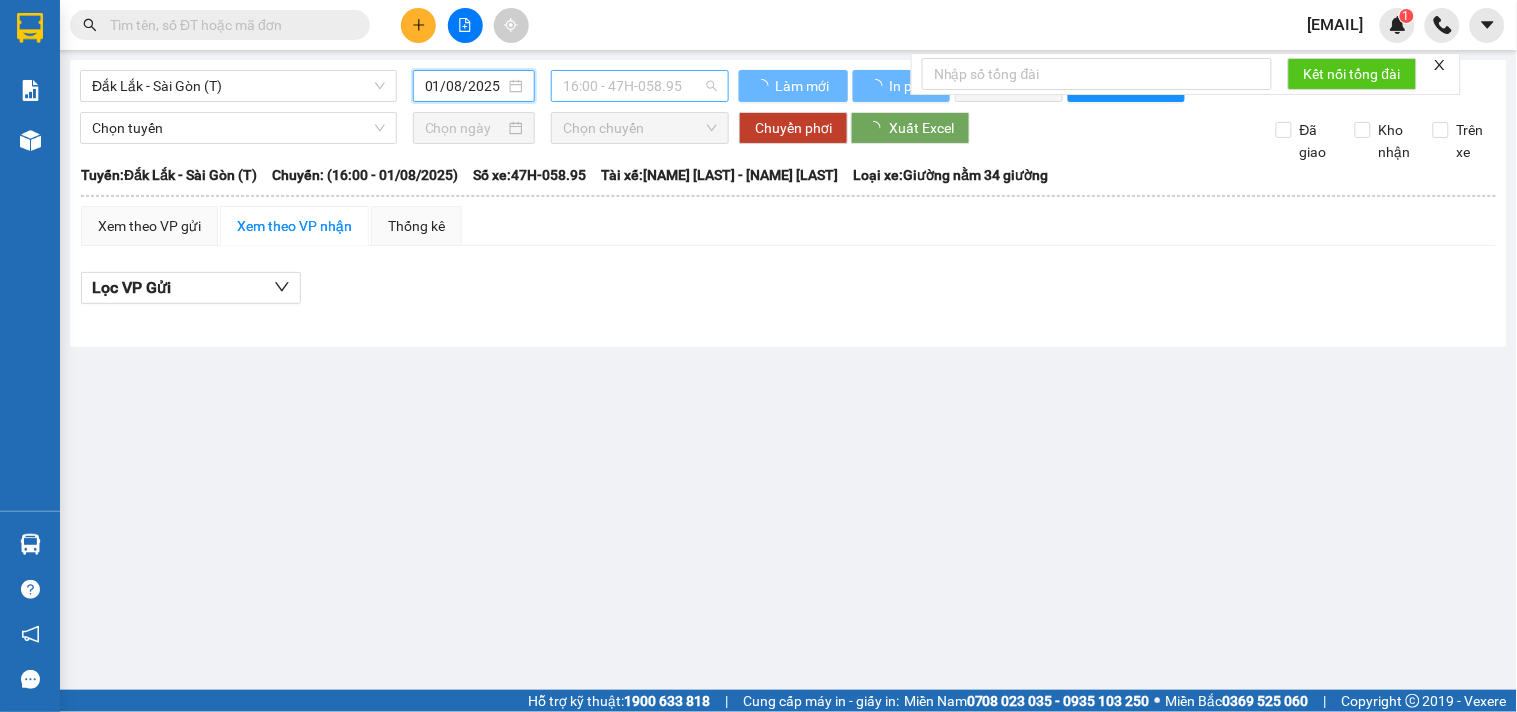 click on "16:00     - 47H-058.95" at bounding box center [640, 86] 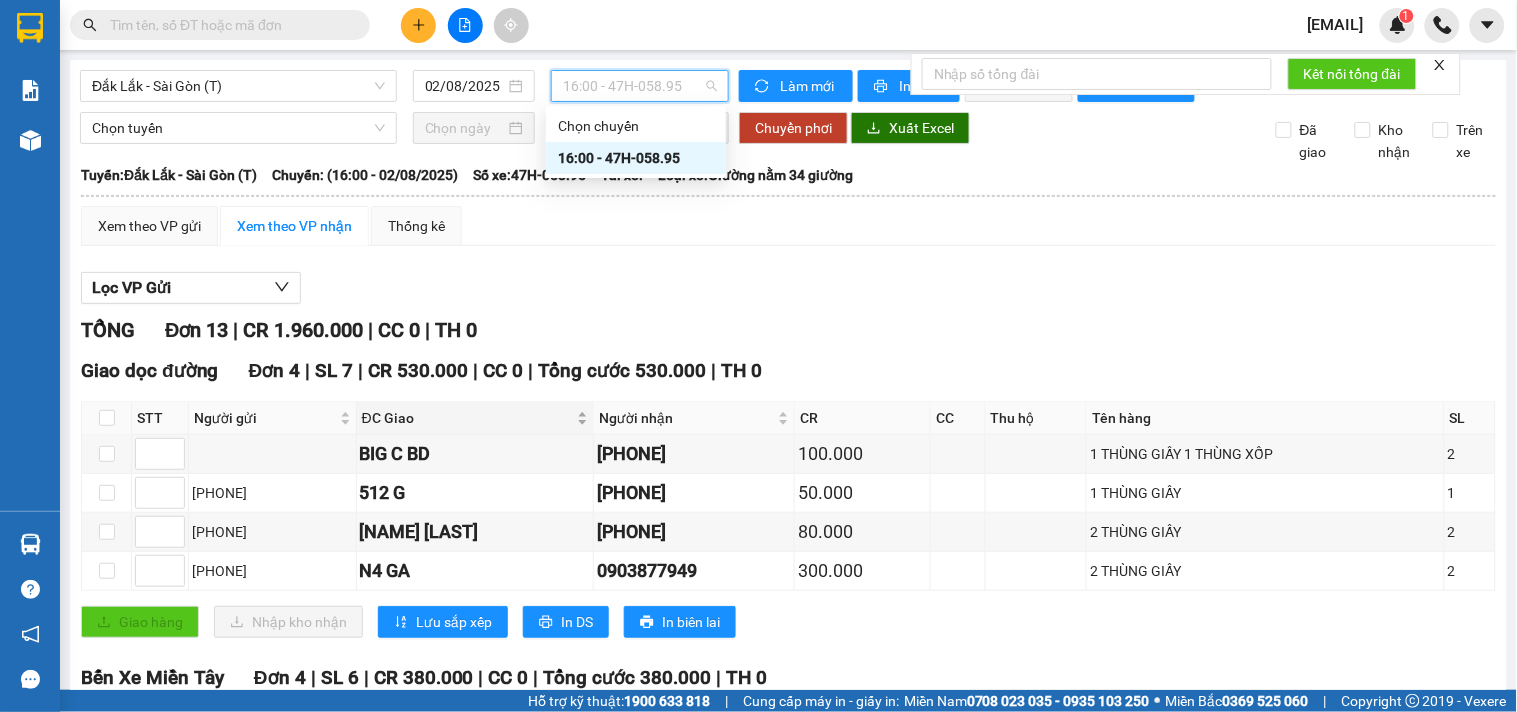 type on "01/08/2025" 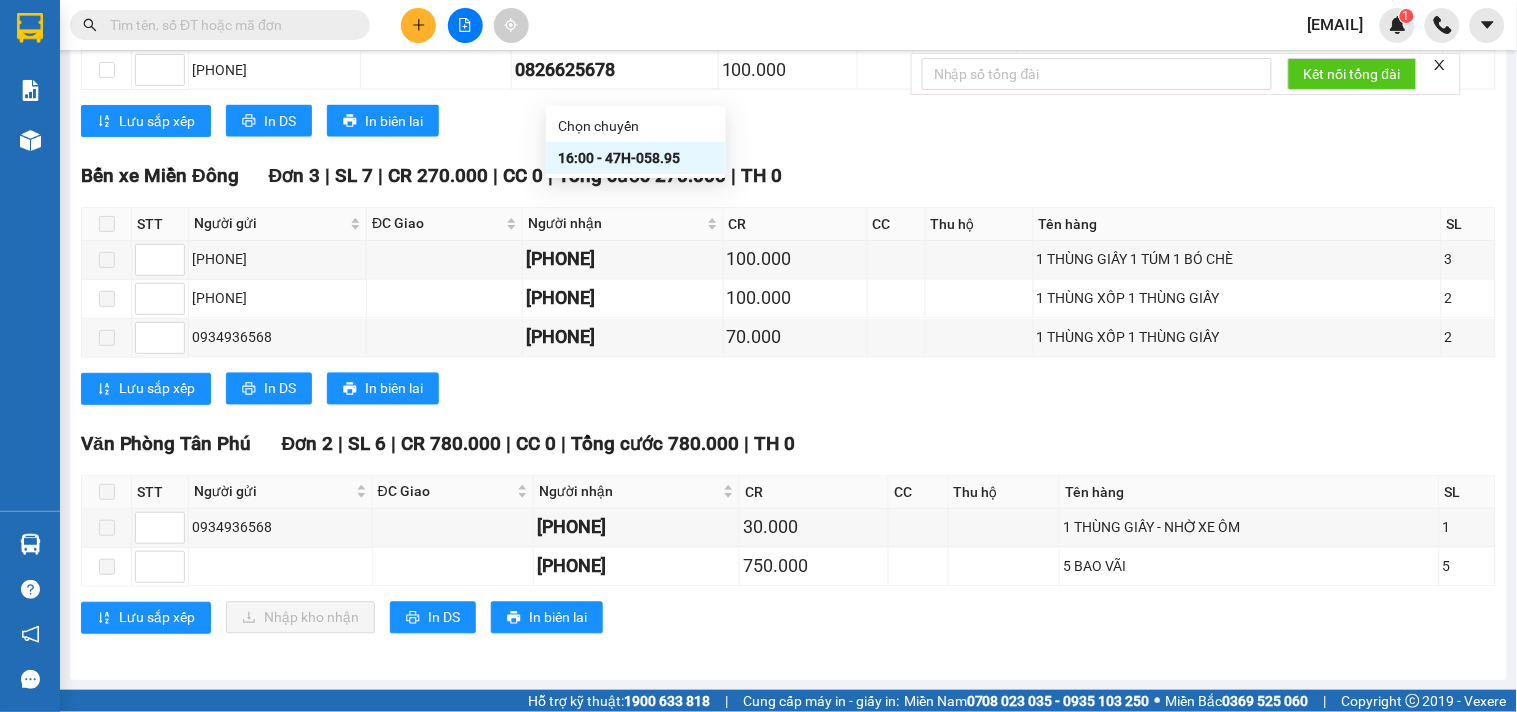 scroll, scrollTop: 830, scrollLeft: 0, axis: vertical 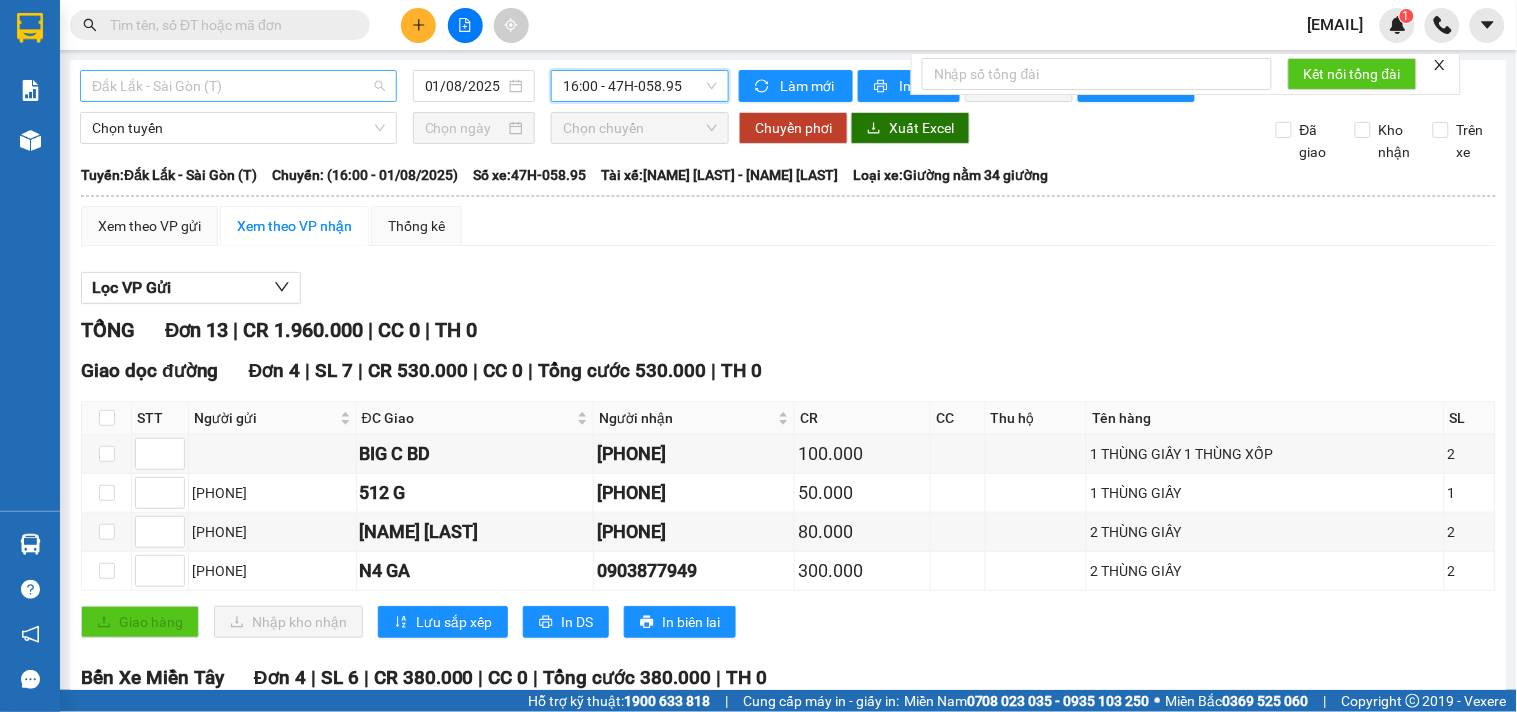 click on "Đắk Lắk - Sài Gòn (T)" at bounding box center (238, 86) 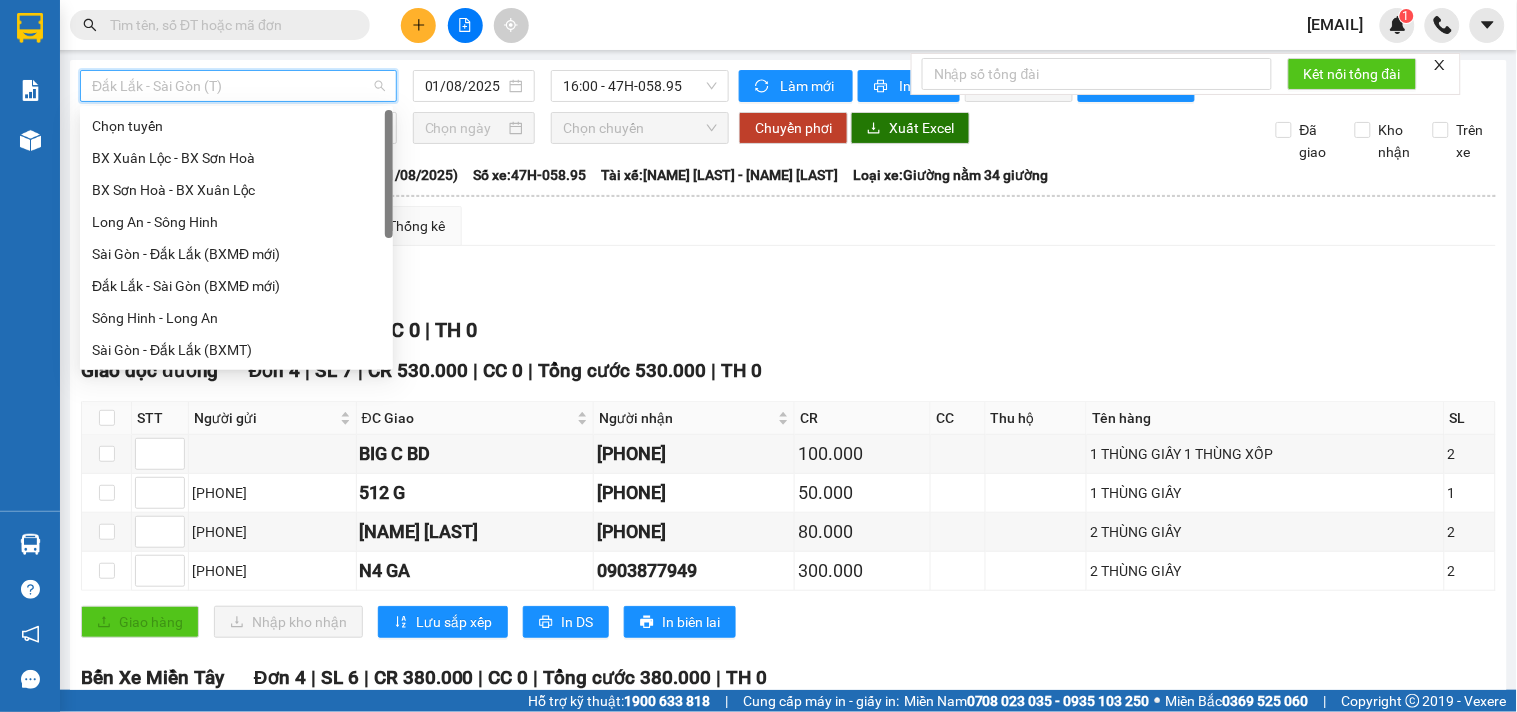scroll, scrollTop: 0, scrollLeft: 0, axis: both 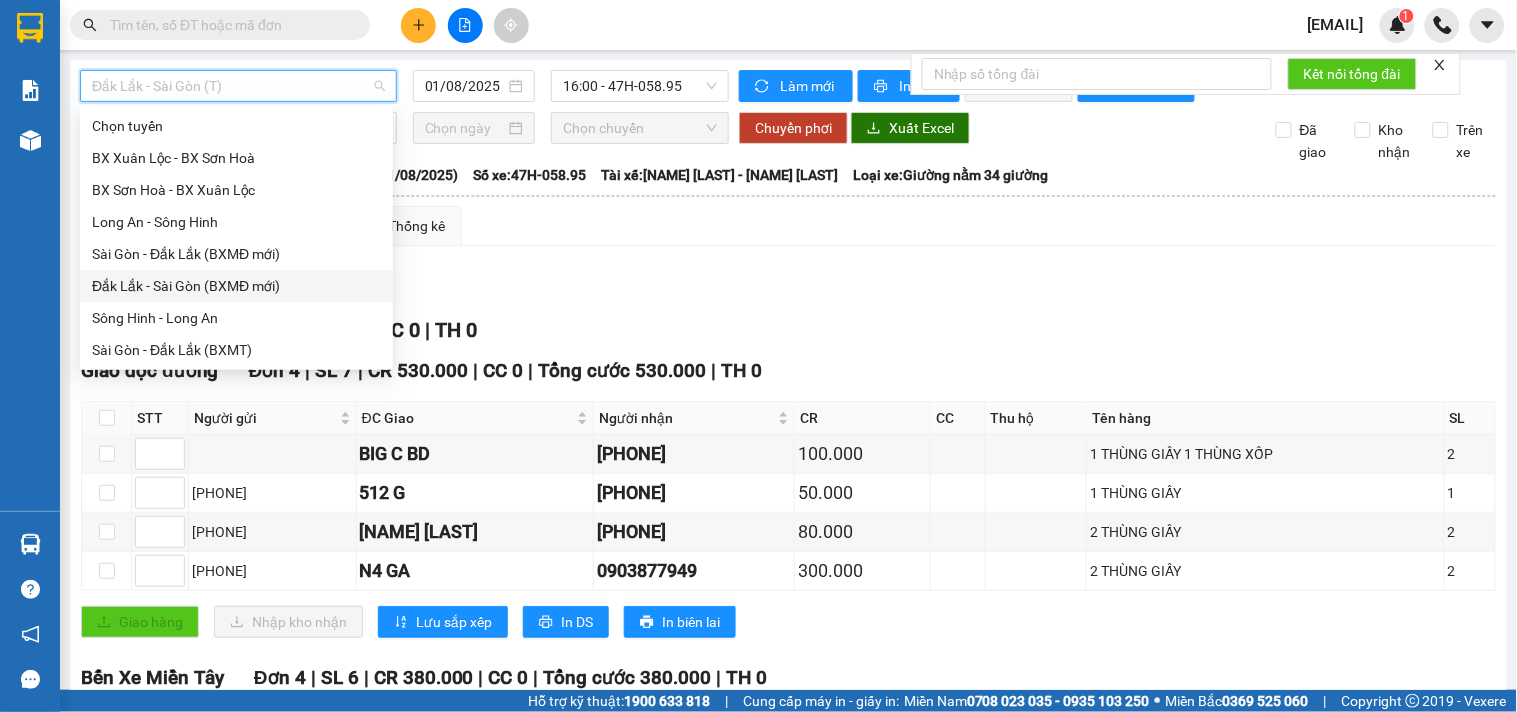 click on "Đắk Lắk - Sài Gòn (BXMĐ mới)" at bounding box center [236, 286] 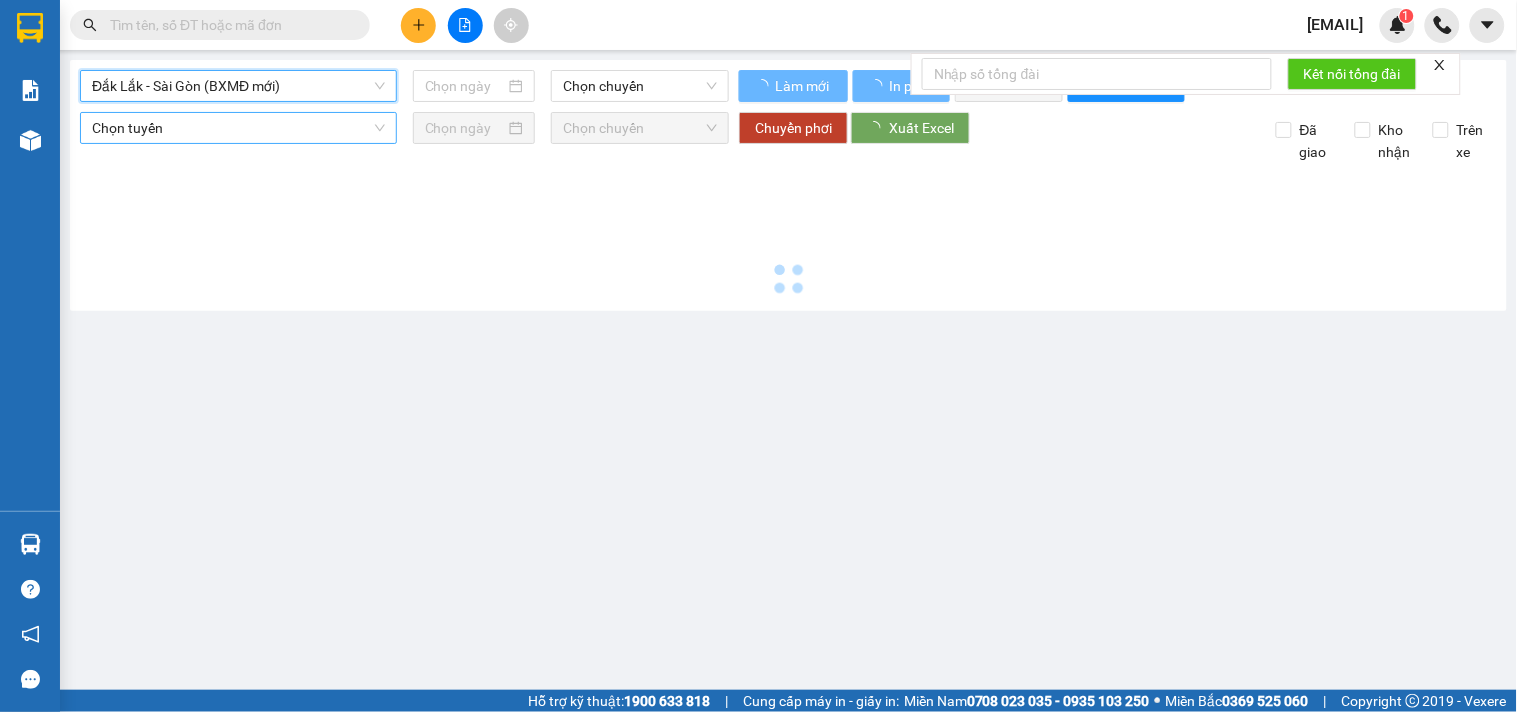 type on "02/08/2025" 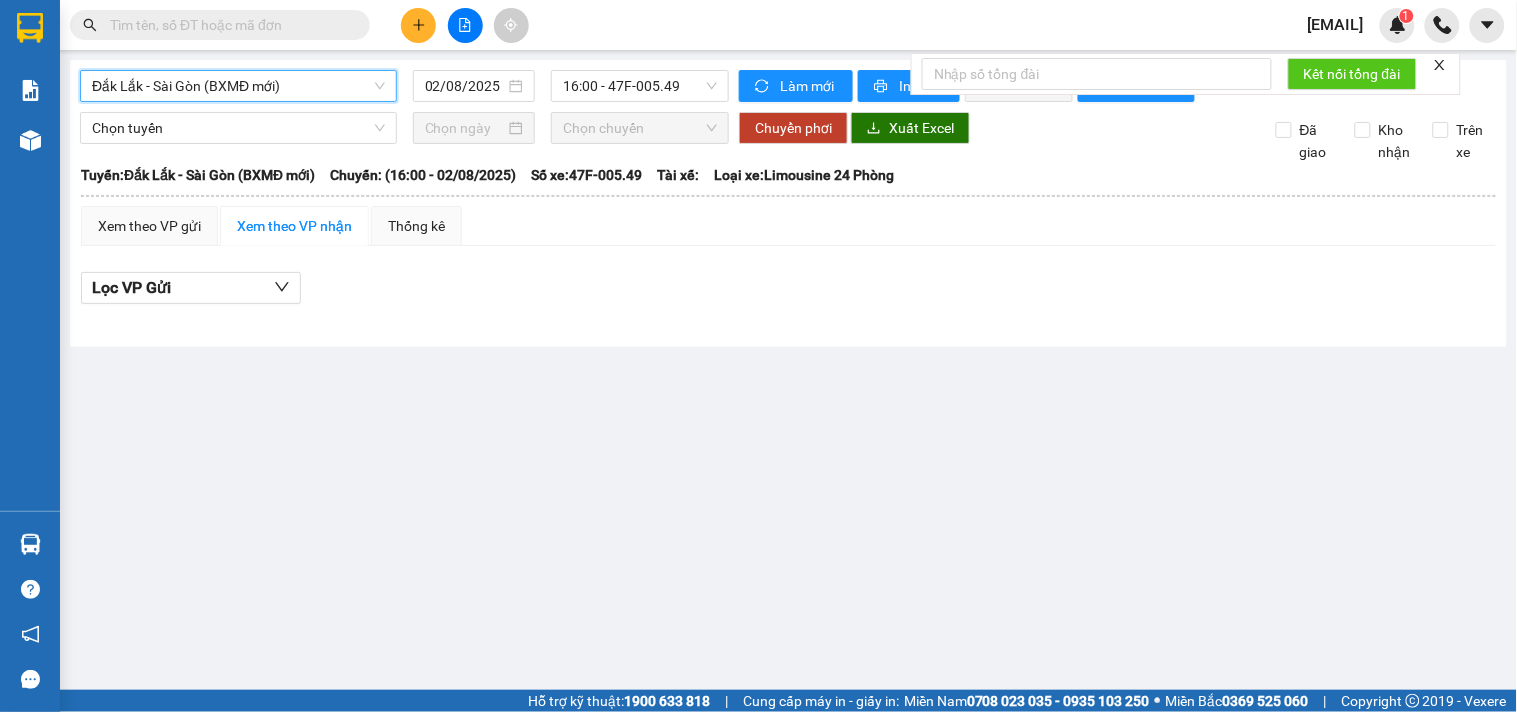 drag, startPoint x: 306, startPoint y: 93, endPoint x: 274, endPoint y: 146, distance: 61.91123 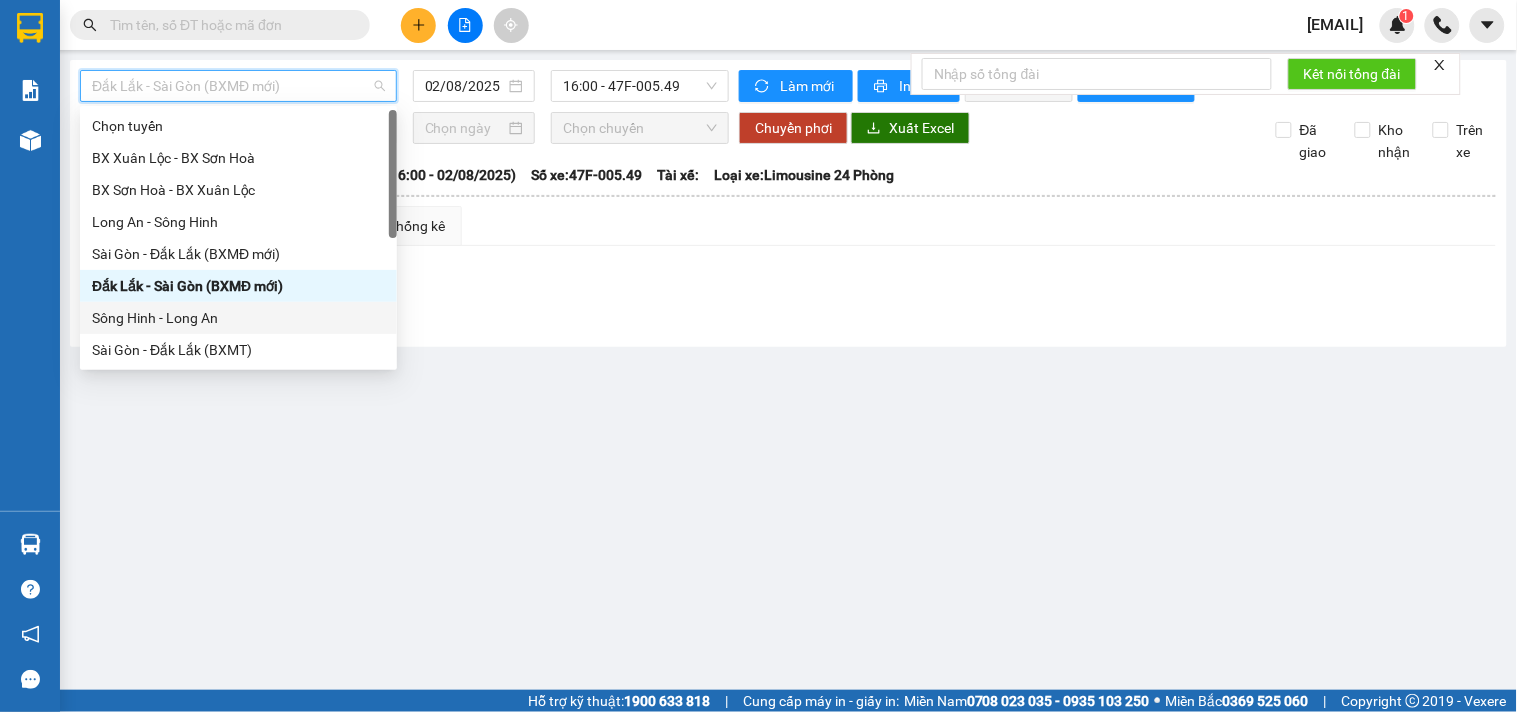click on "Sông Hinh - Long An" at bounding box center [238, 318] 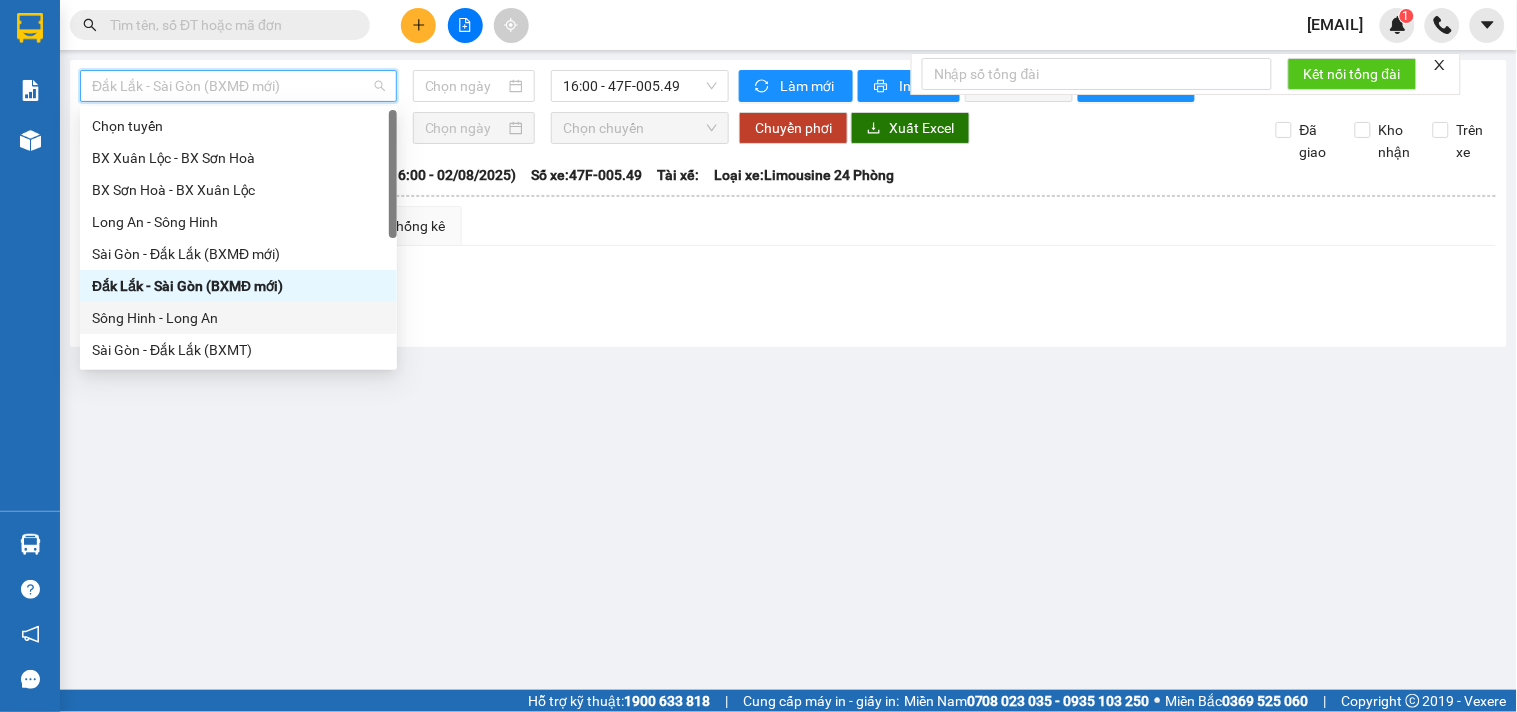 type on "02/08/2025" 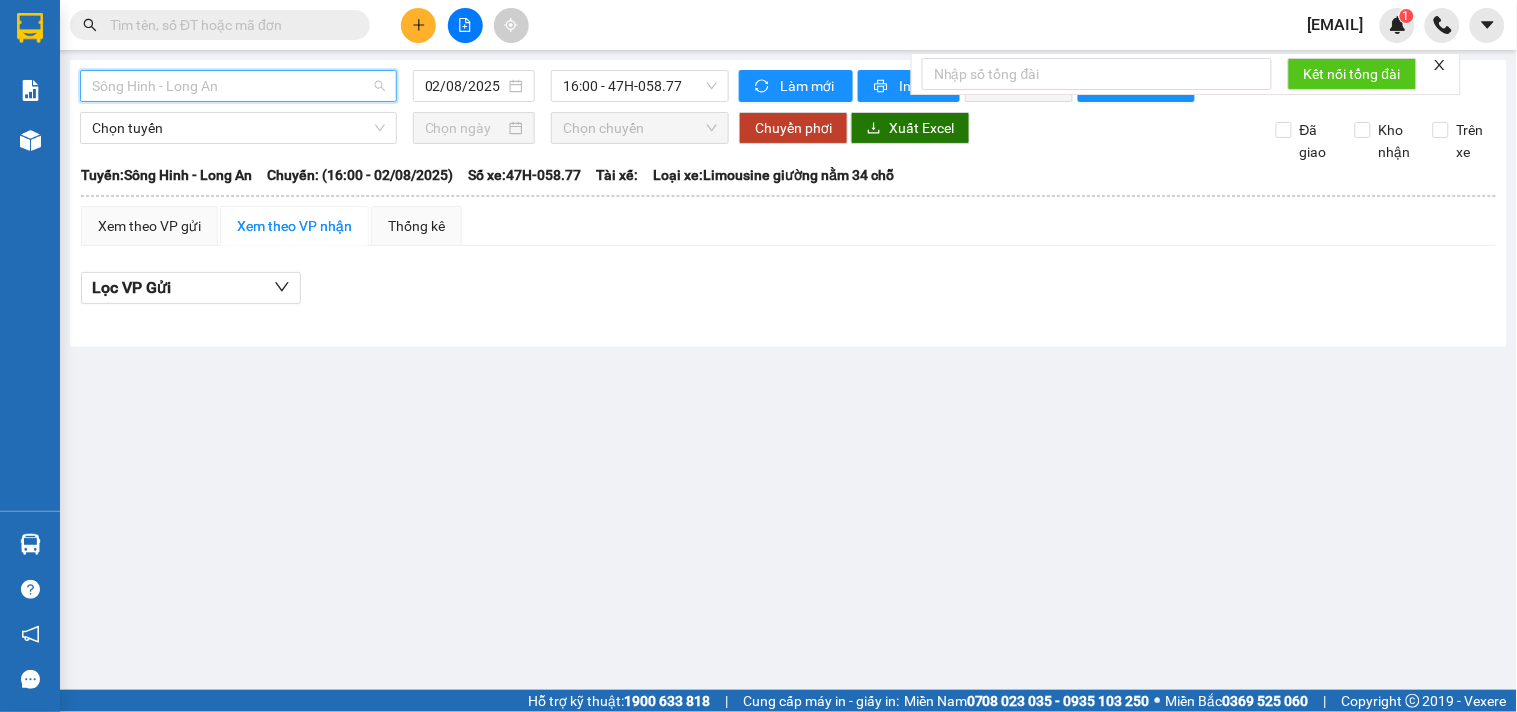 click on "Sông Hinh - Long An" at bounding box center [238, 86] 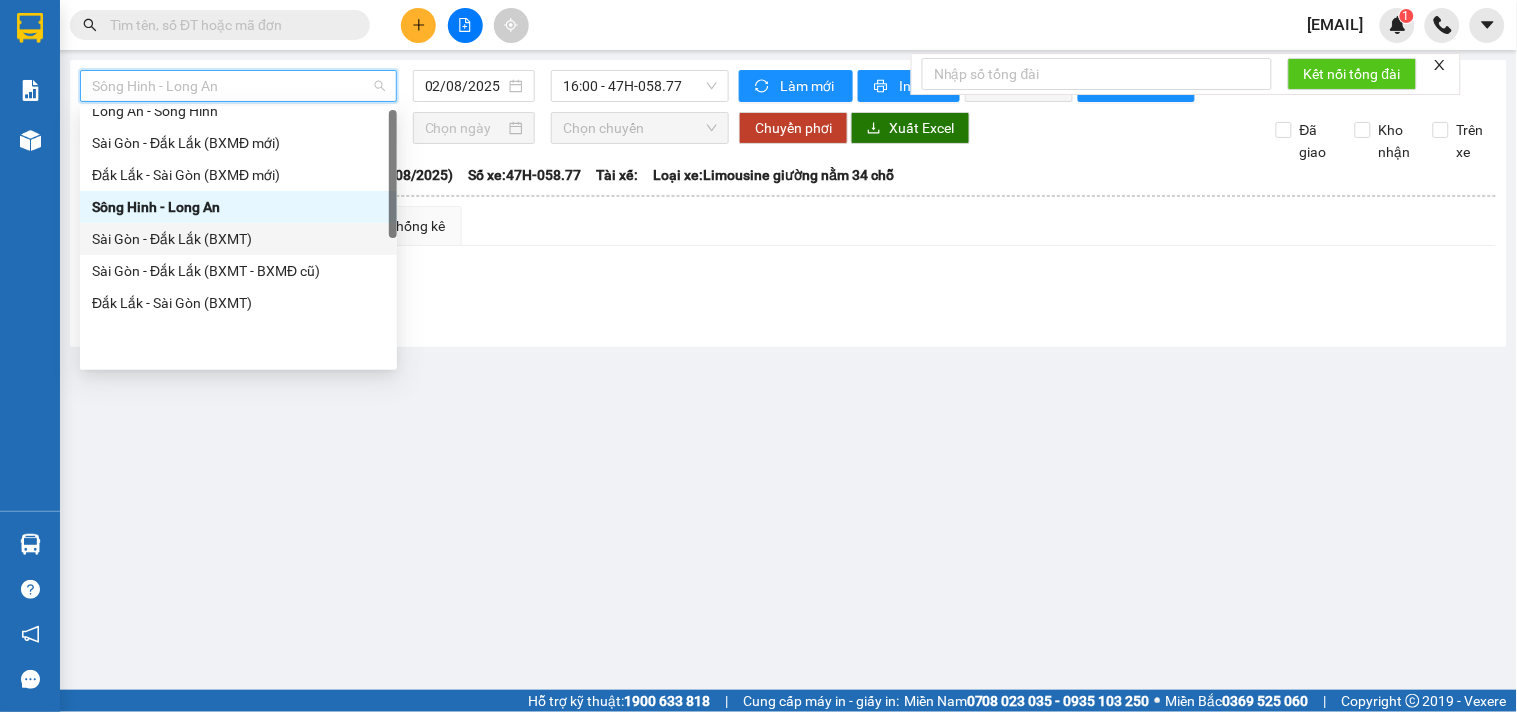 scroll, scrollTop: 0, scrollLeft: 0, axis: both 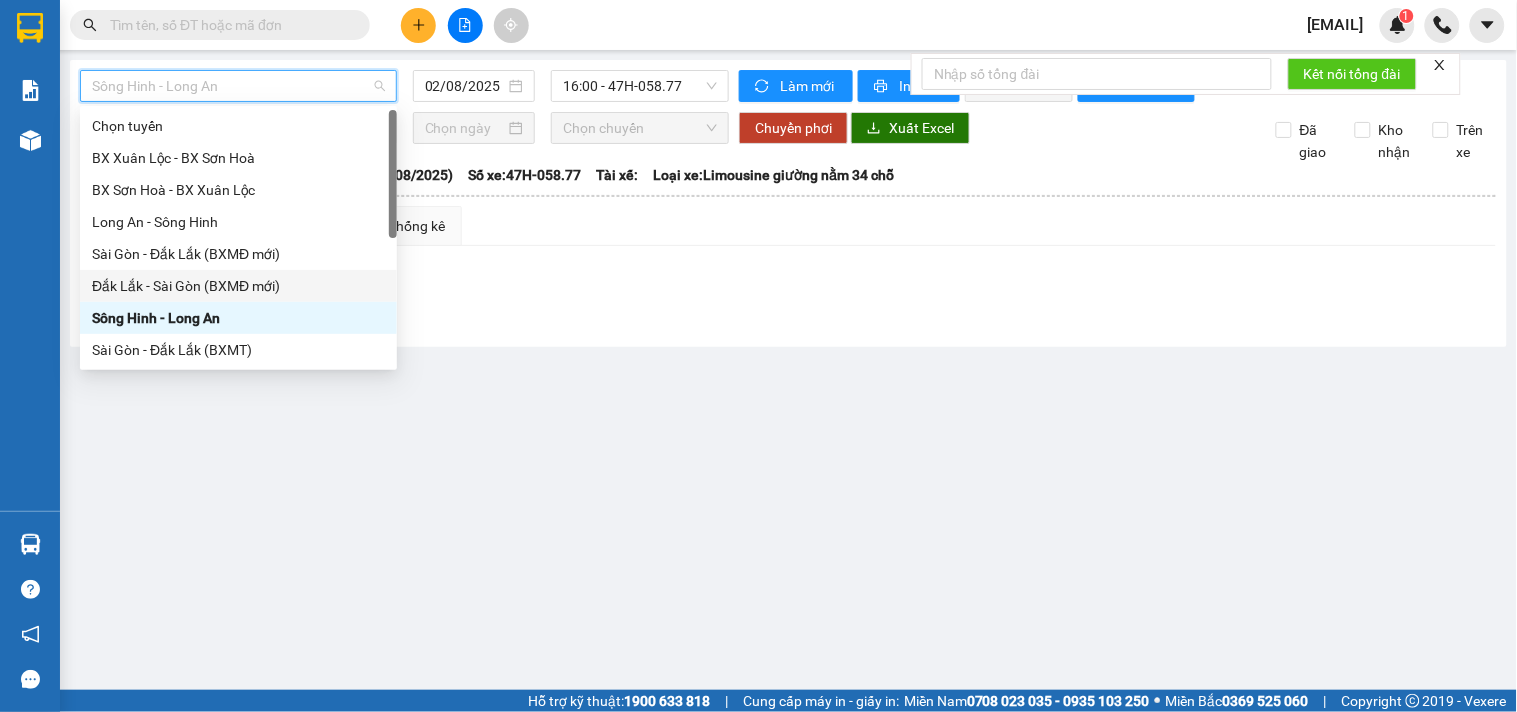 click on "Đắk Lắk - Sài Gòn (BXMĐ mới)" at bounding box center [238, 286] 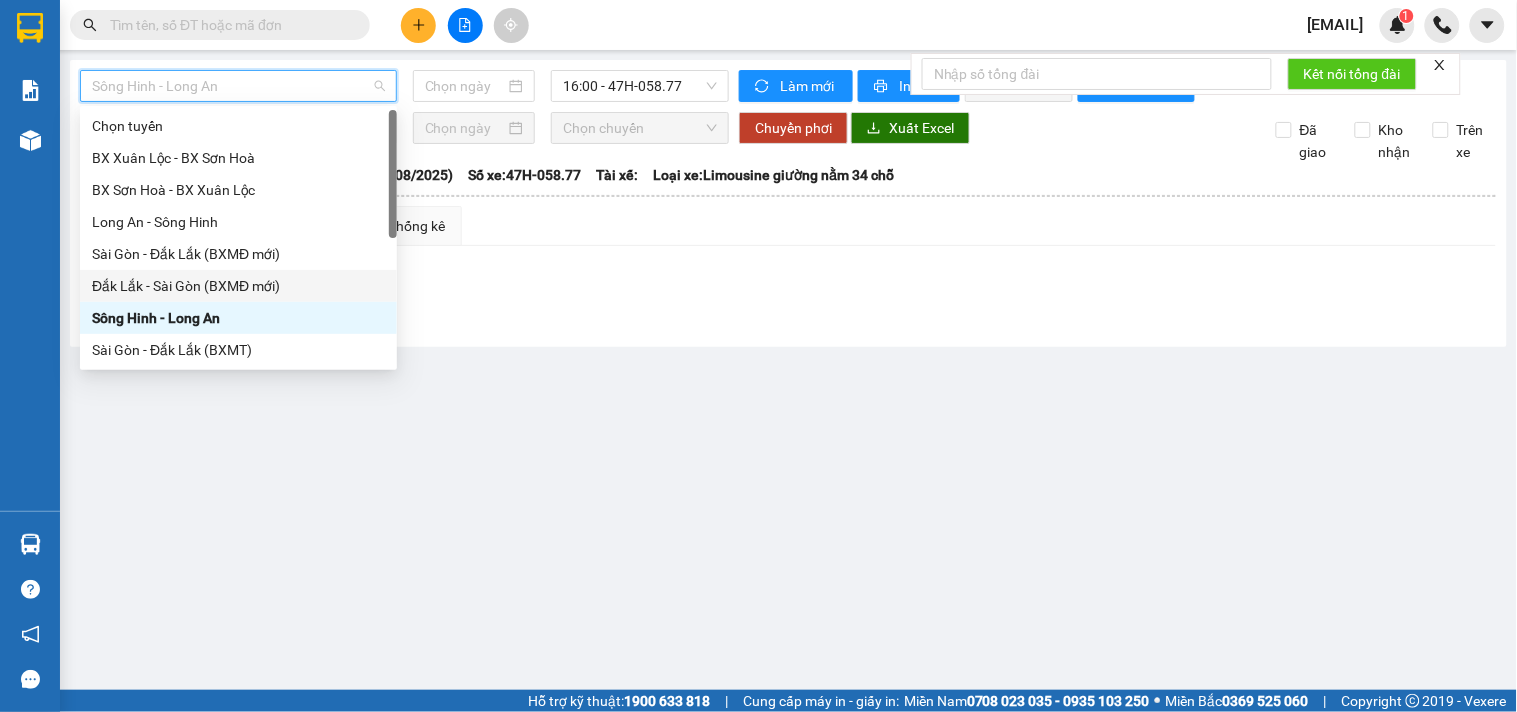 type on "02/08/2025" 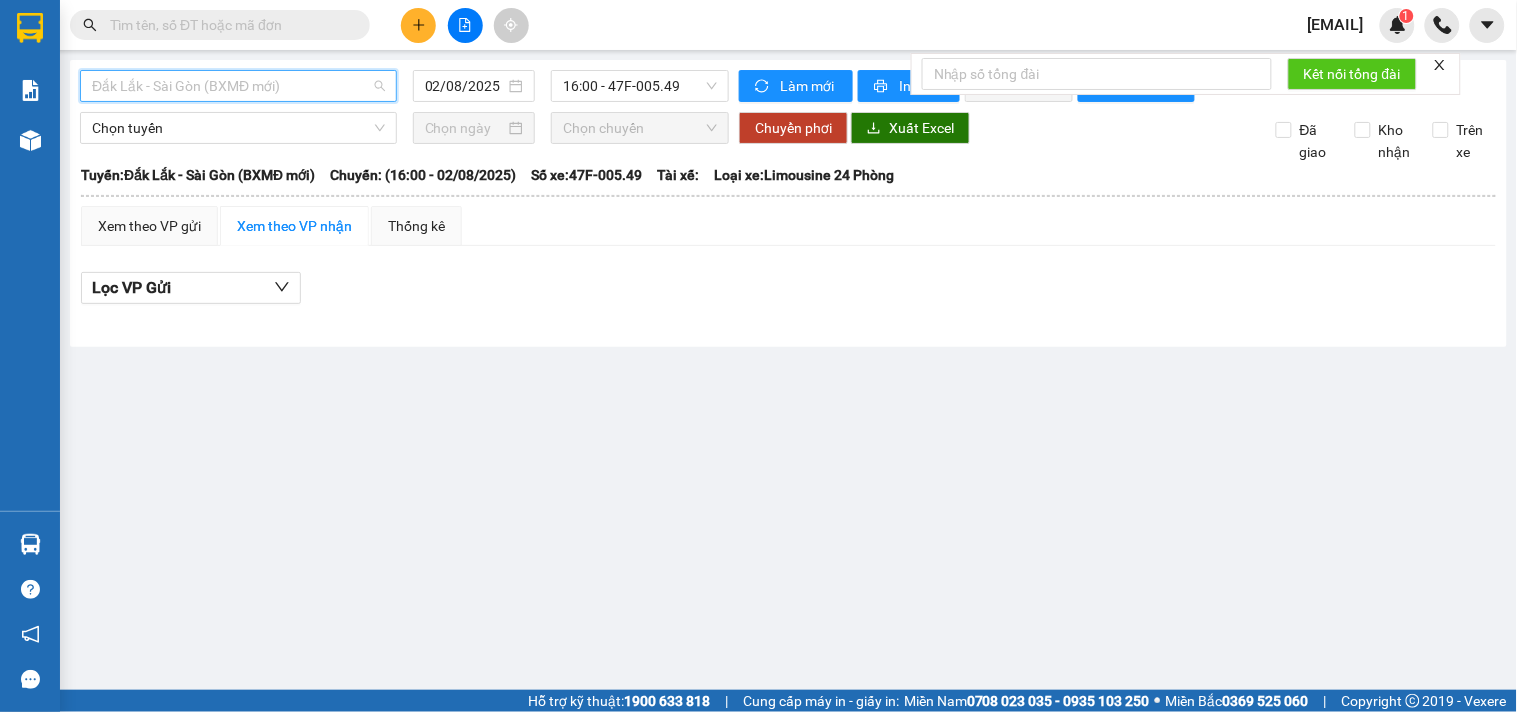 click on "Đắk Lắk - Sài Gòn (BXMĐ mới)" at bounding box center (238, 86) 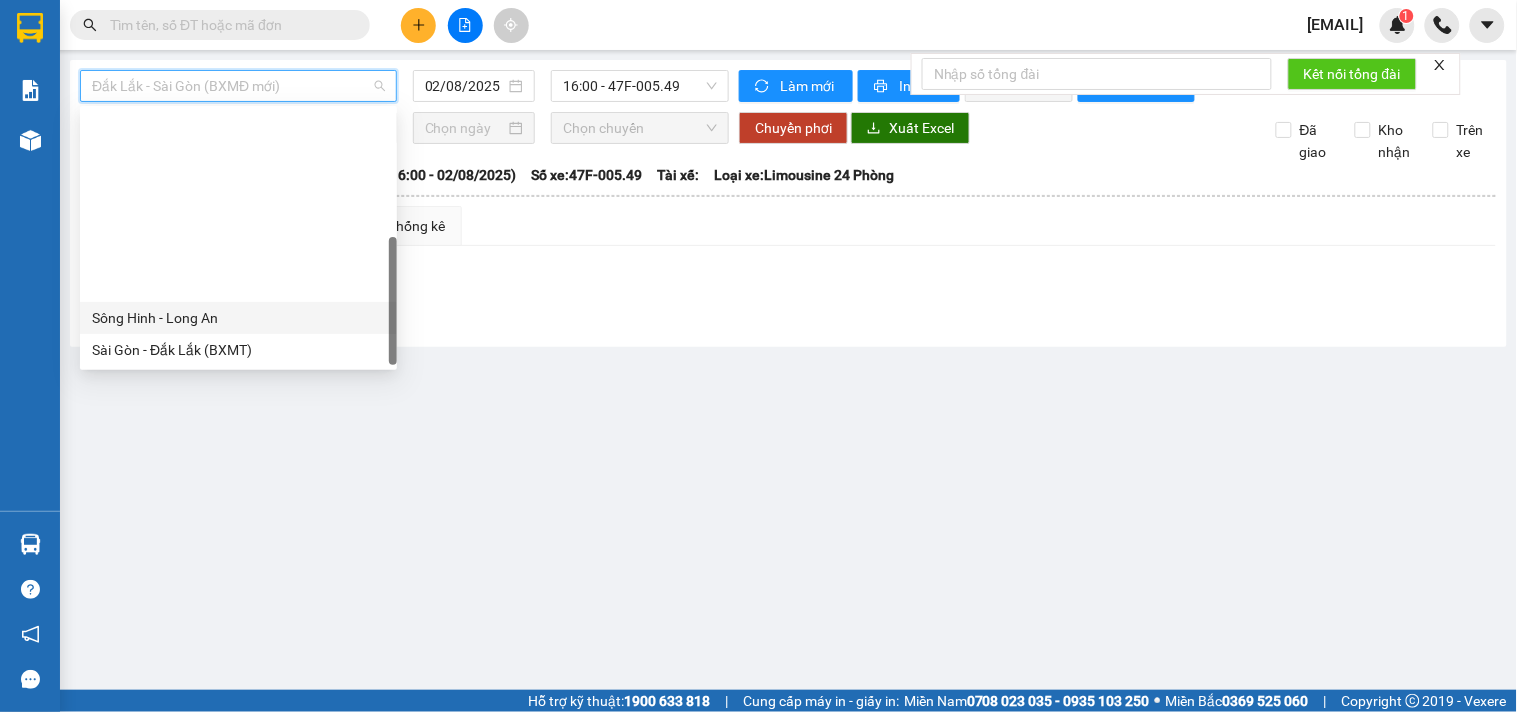 scroll, scrollTop: 222, scrollLeft: 0, axis: vertical 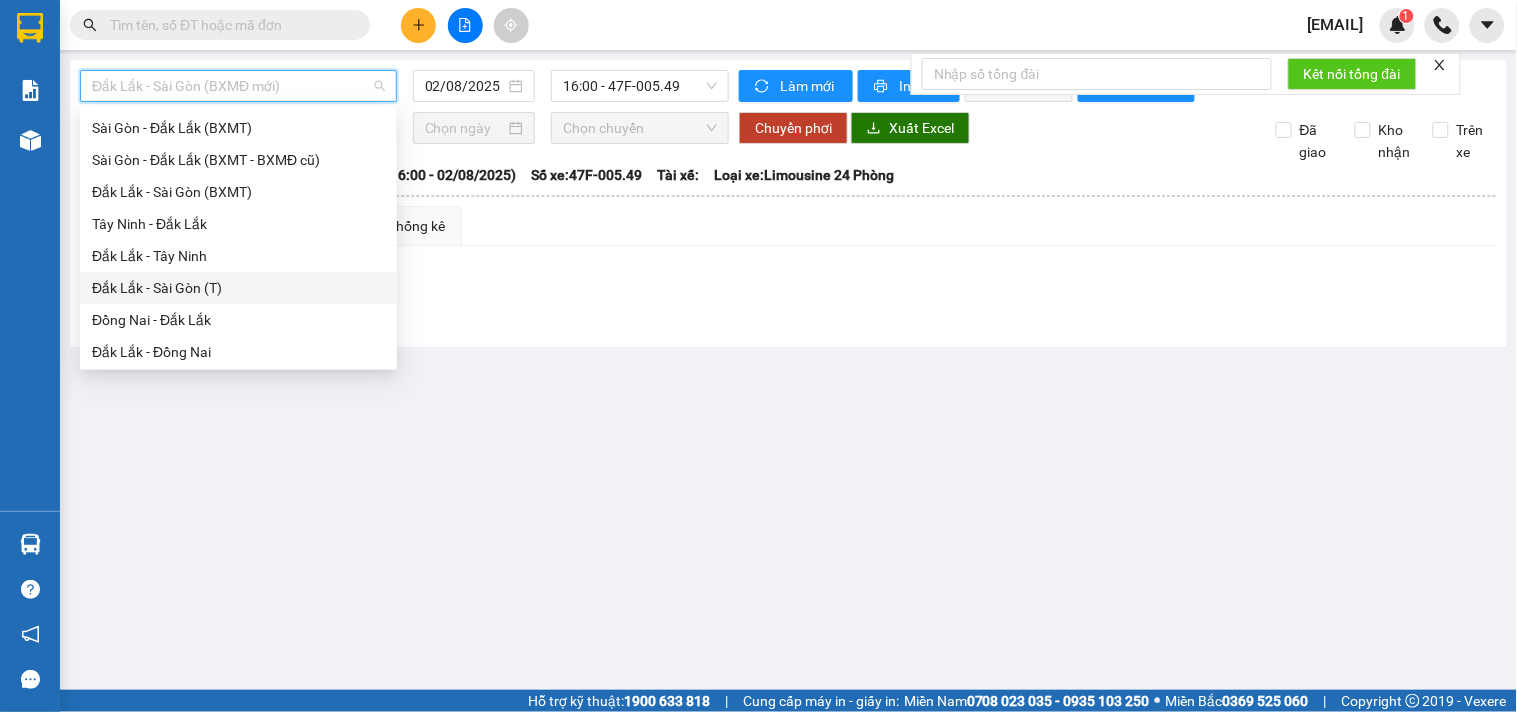 click on "Đắk Lắk - Sài Gòn (T)" at bounding box center (238, 288) 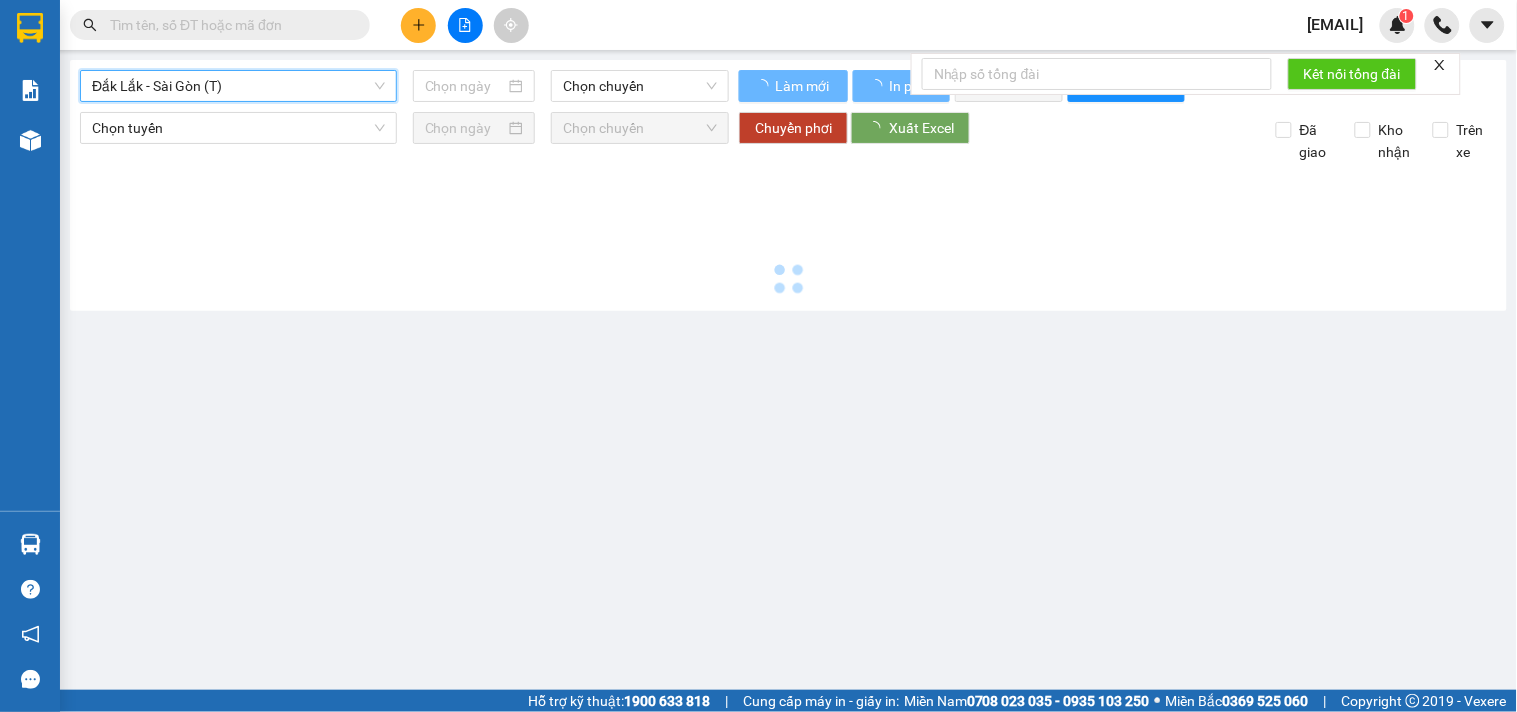 type on "02/08/2025" 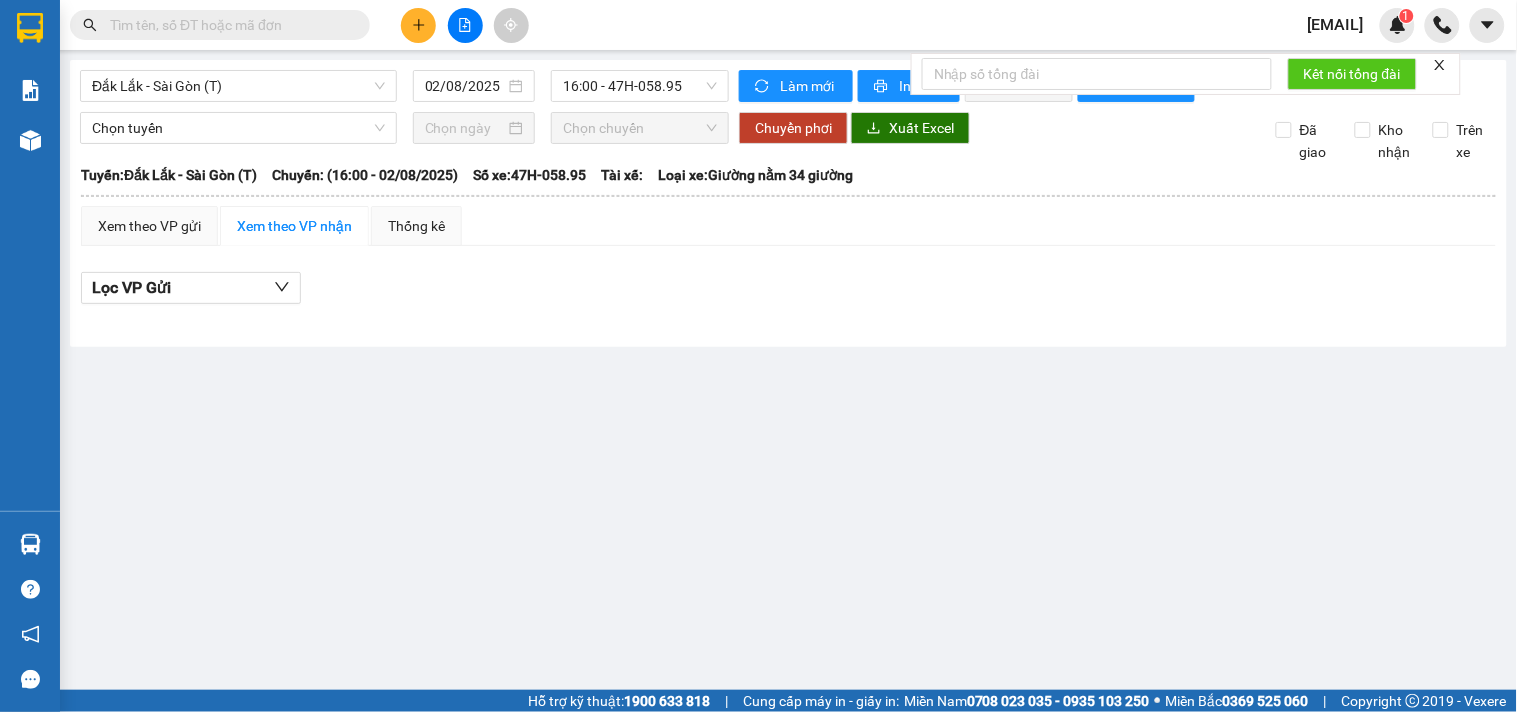 click at bounding box center [228, 25] 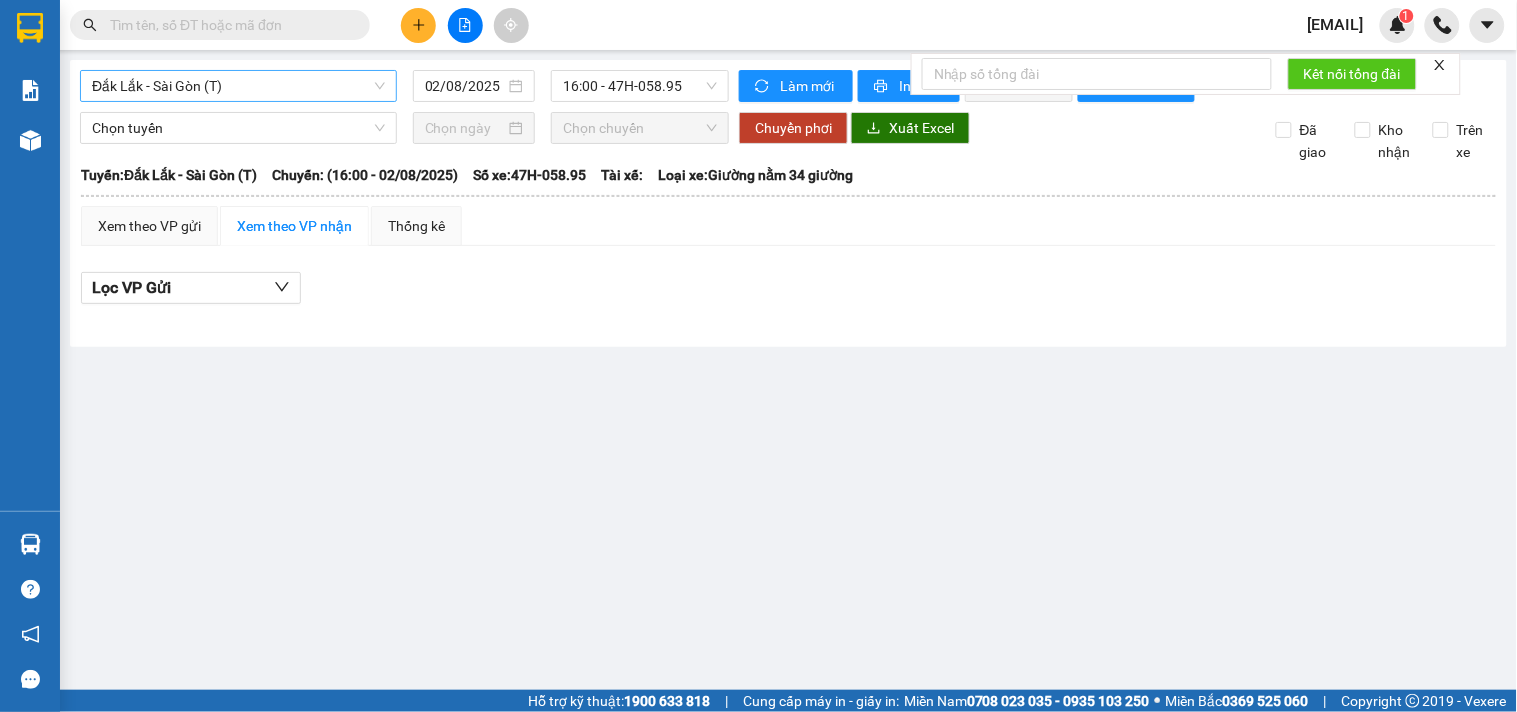 click on "Đắk Lắk - Sài Gòn (T)" at bounding box center [238, 86] 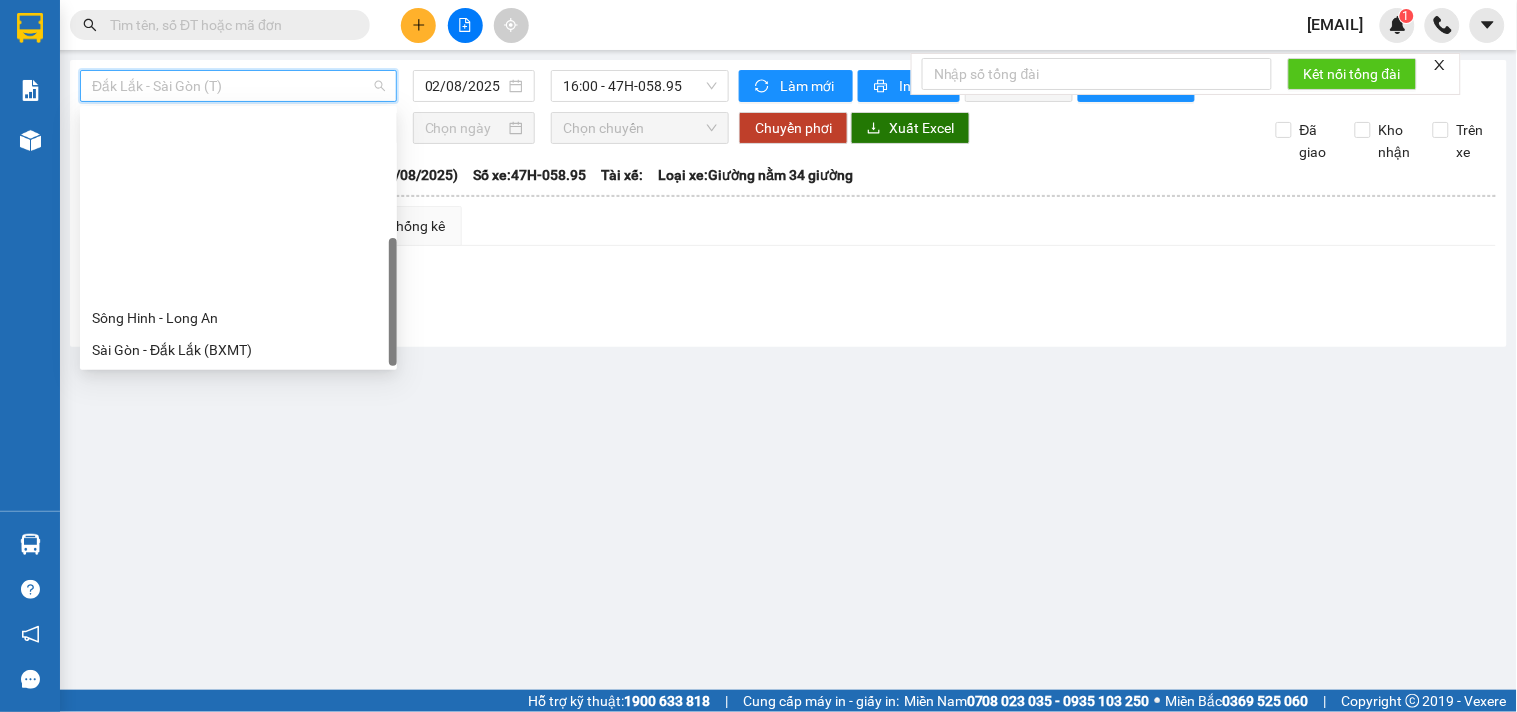 scroll, scrollTop: 224, scrollLeft: 0, axis: vertical 